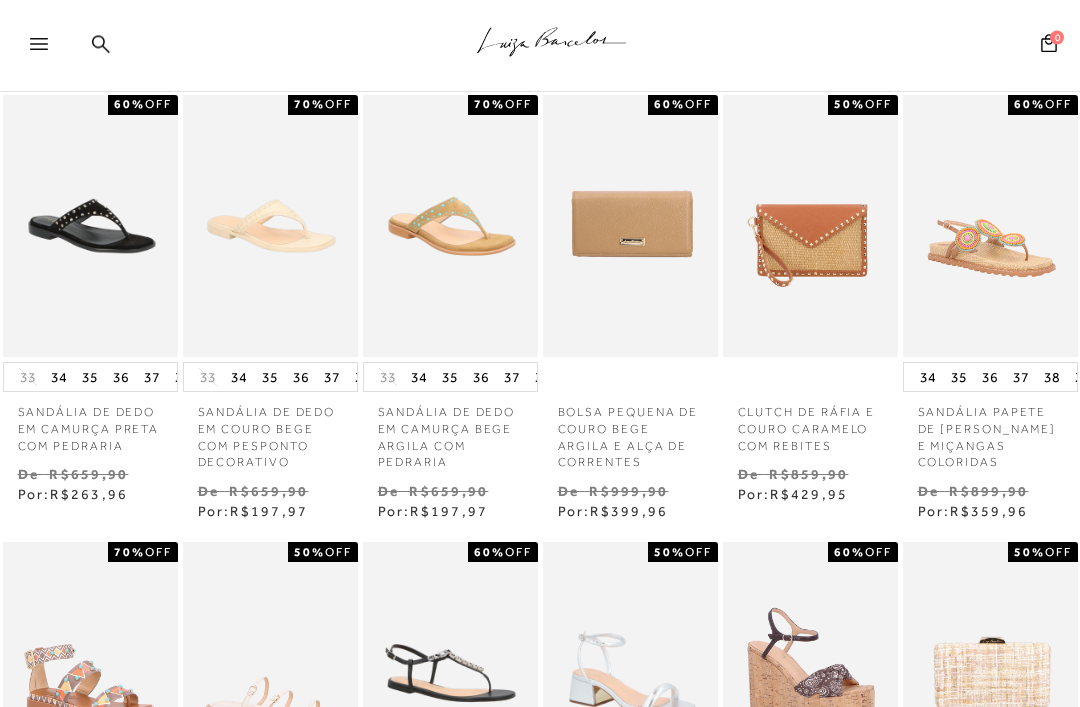scroll, scrollTop: 45, scrollLeft: 0, axis: vertical 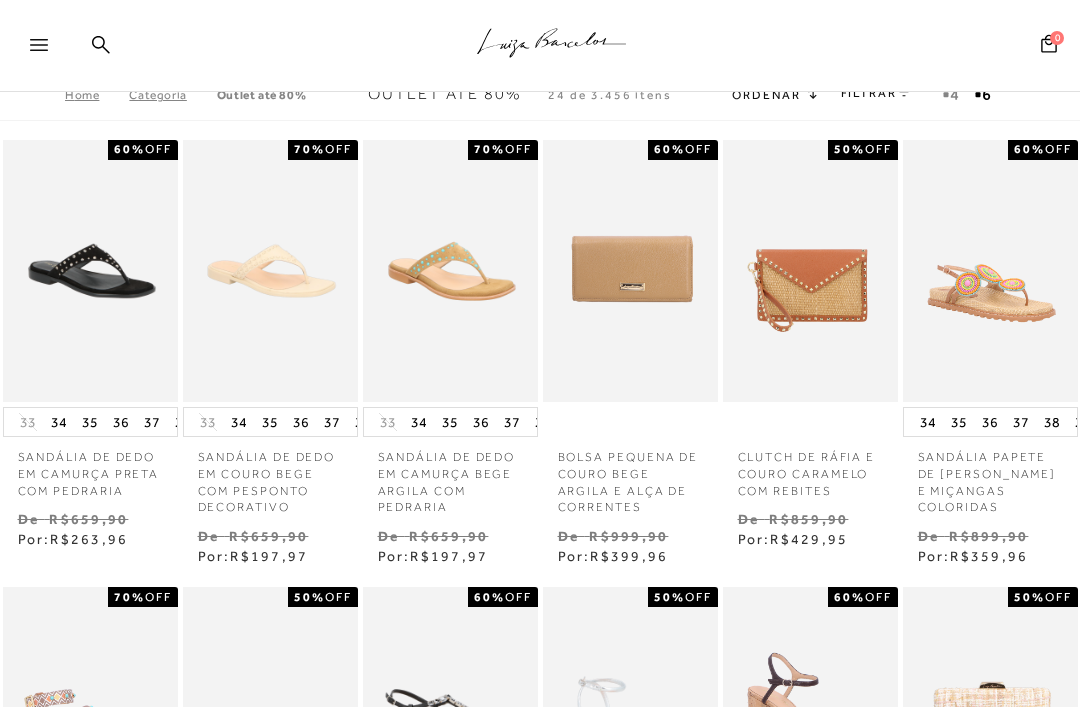 click at bounding box center (48, 51) 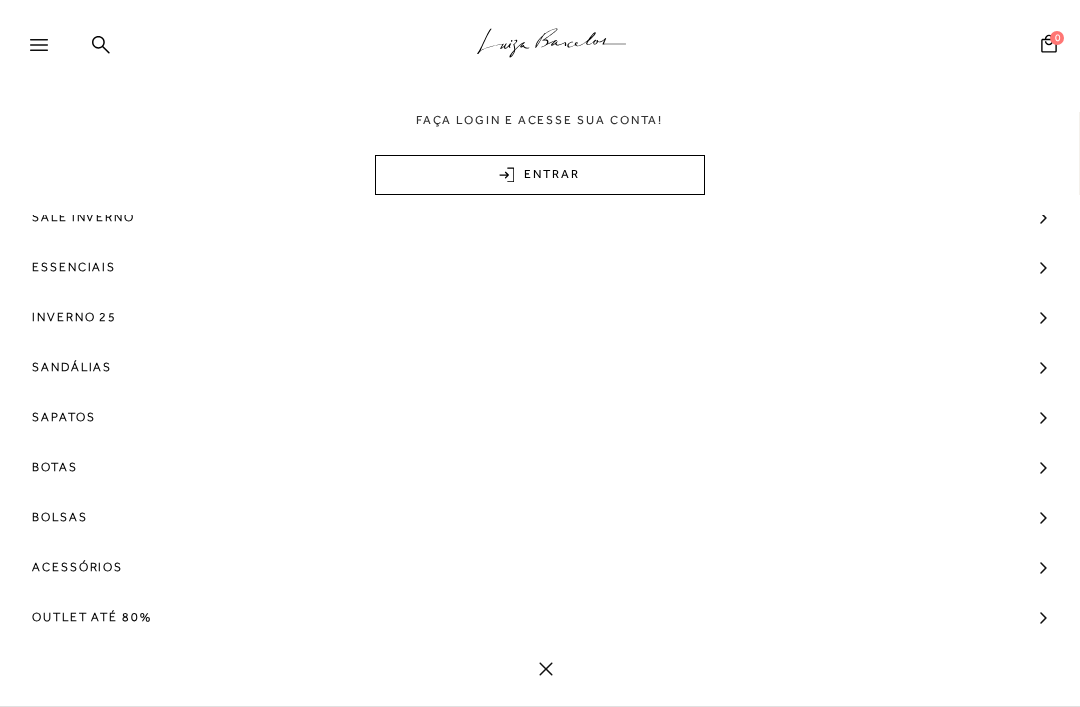 click on "Outlet até 80%" at bounding box center (540, 617) 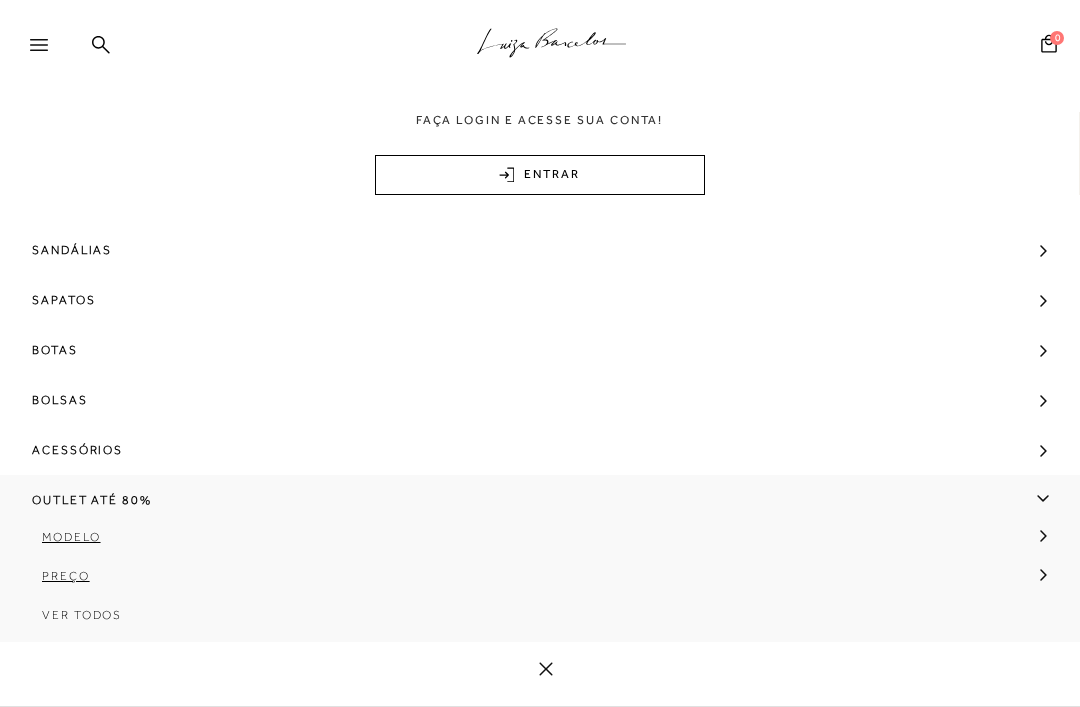 scroll, scrollTop: 143, scrollLeft: 0, axis: vertical 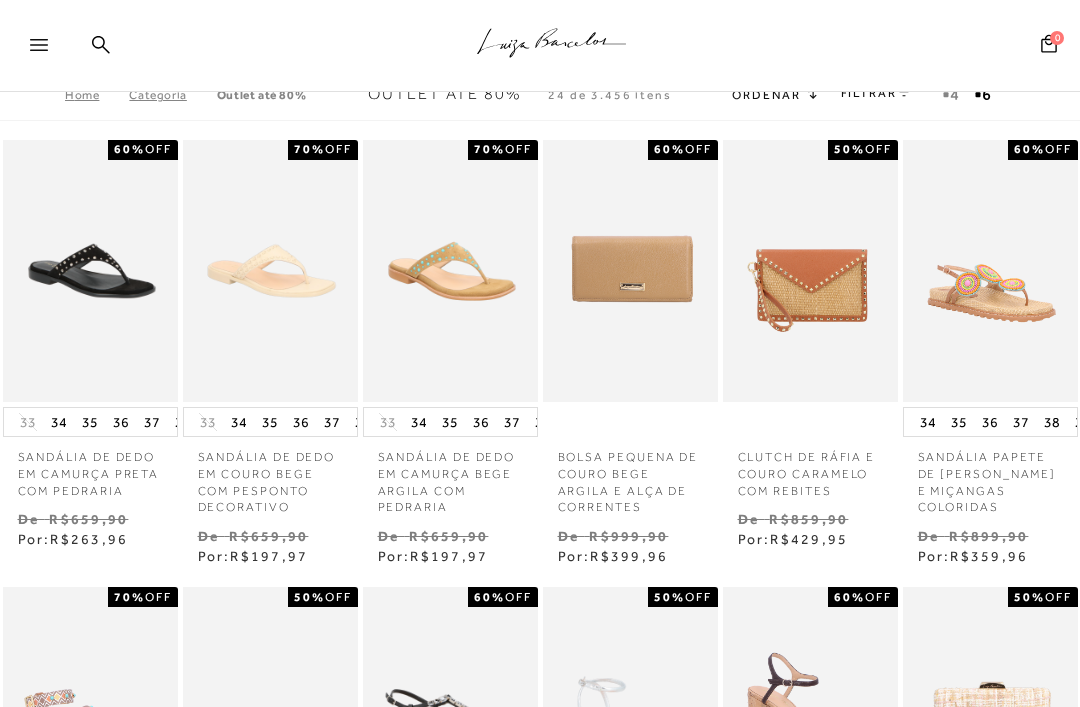click at bounding box center (91, 718) 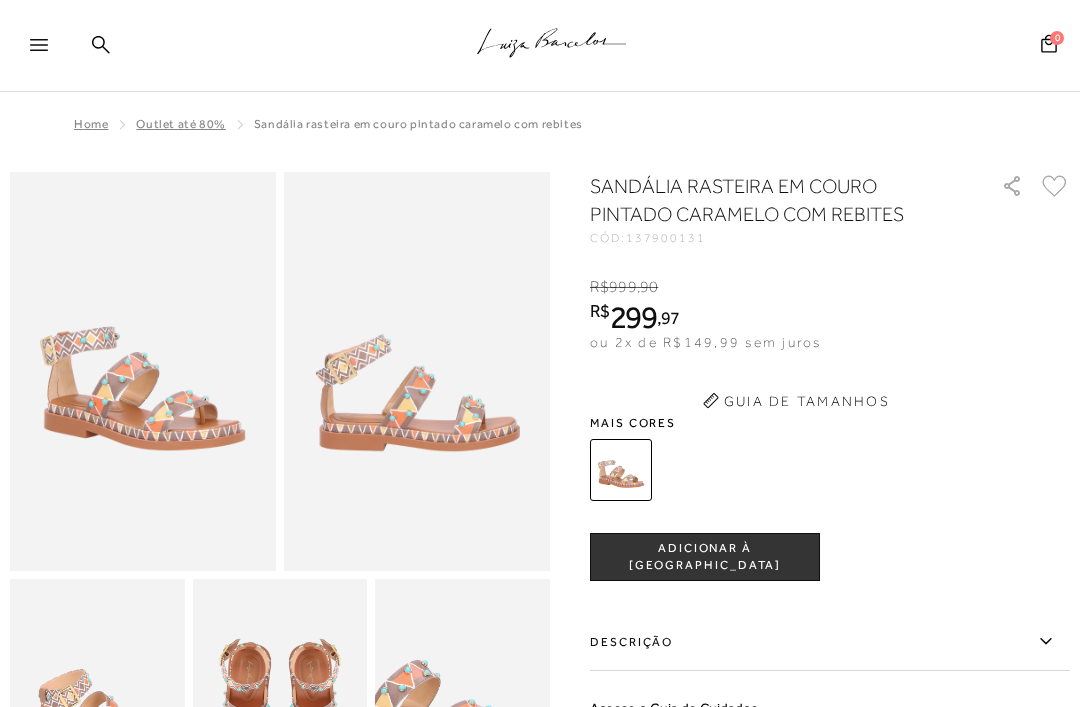 click 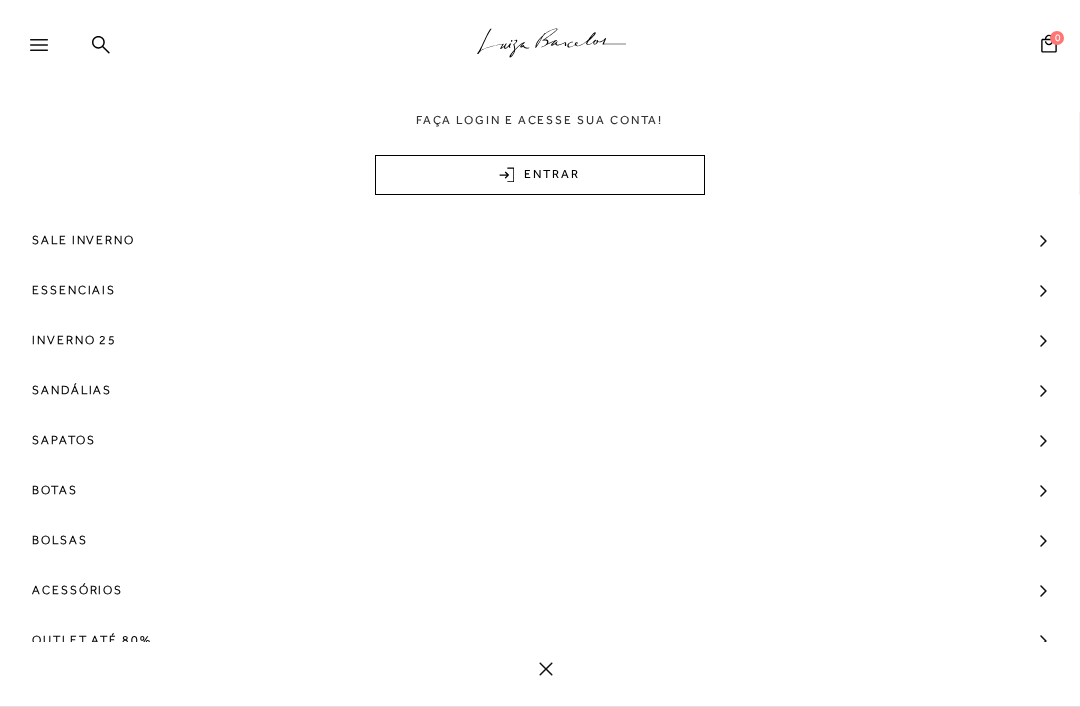 scroll, scrollTop: 0, scrollLeft: 0, axis: both 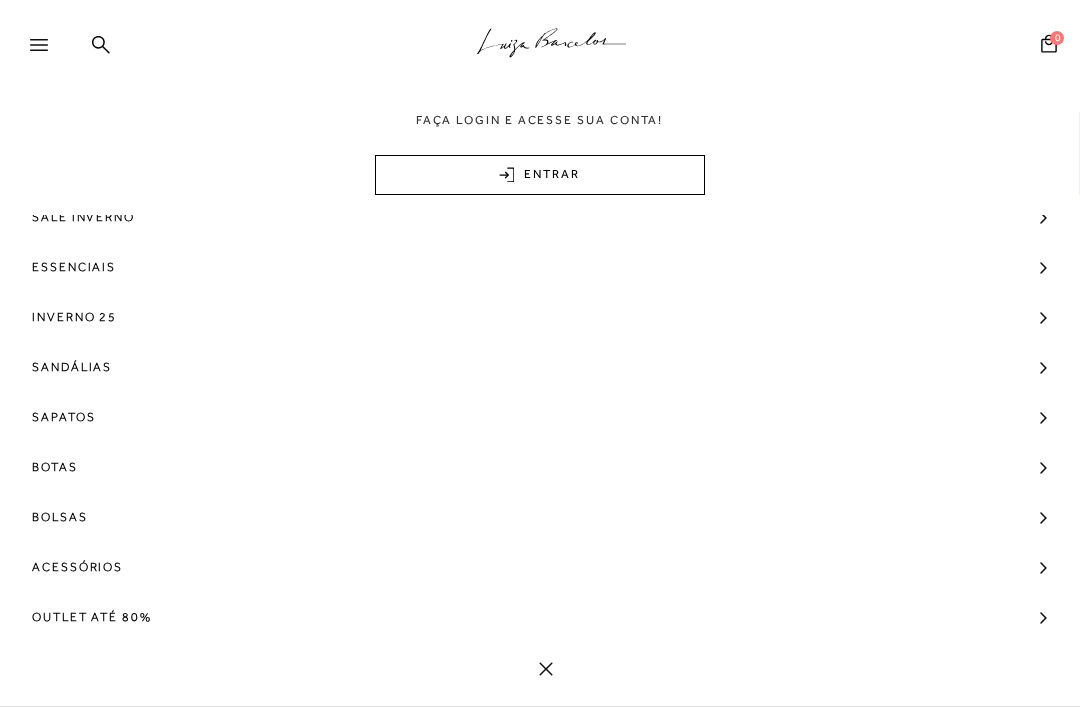 click on "Outlet até 80%" at bounding box center (540, 617) 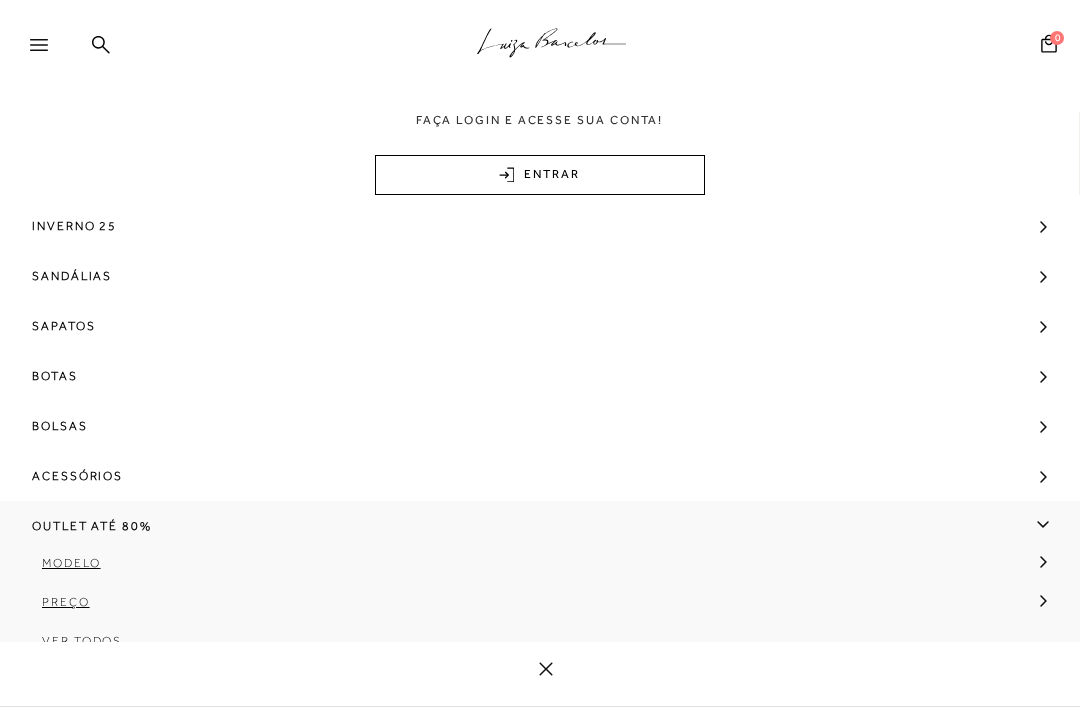 scroll, scrollTop: 141, scrollLeft: 0, axis: vertical 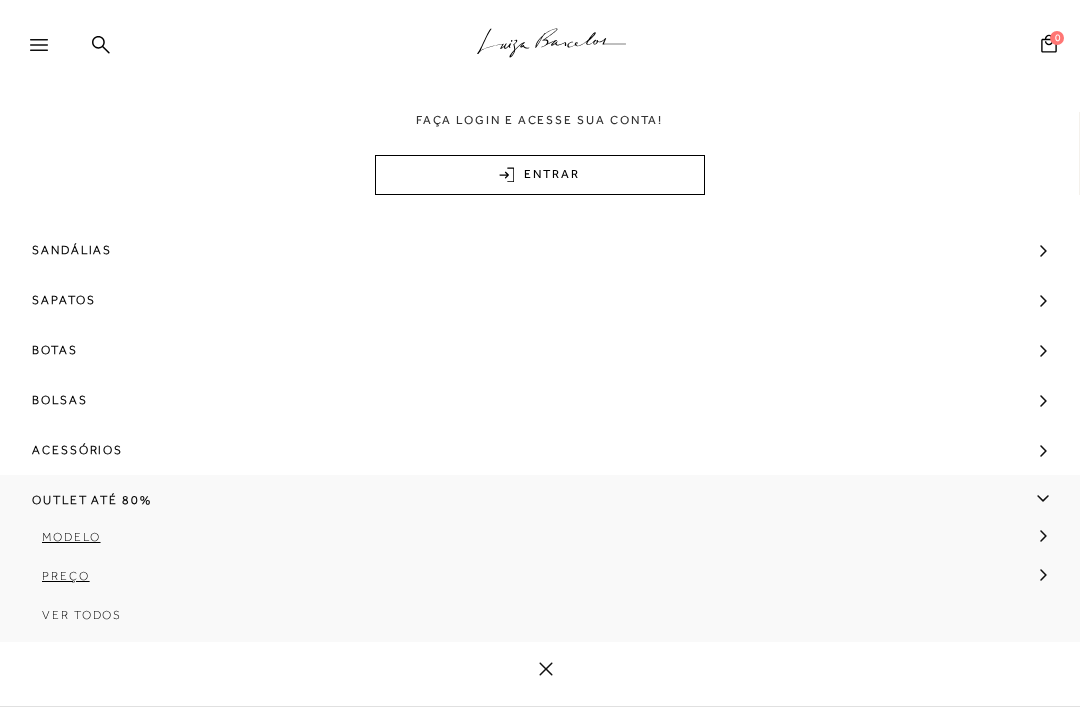 click on "Ver Todos" at bounding box center [82, 615] 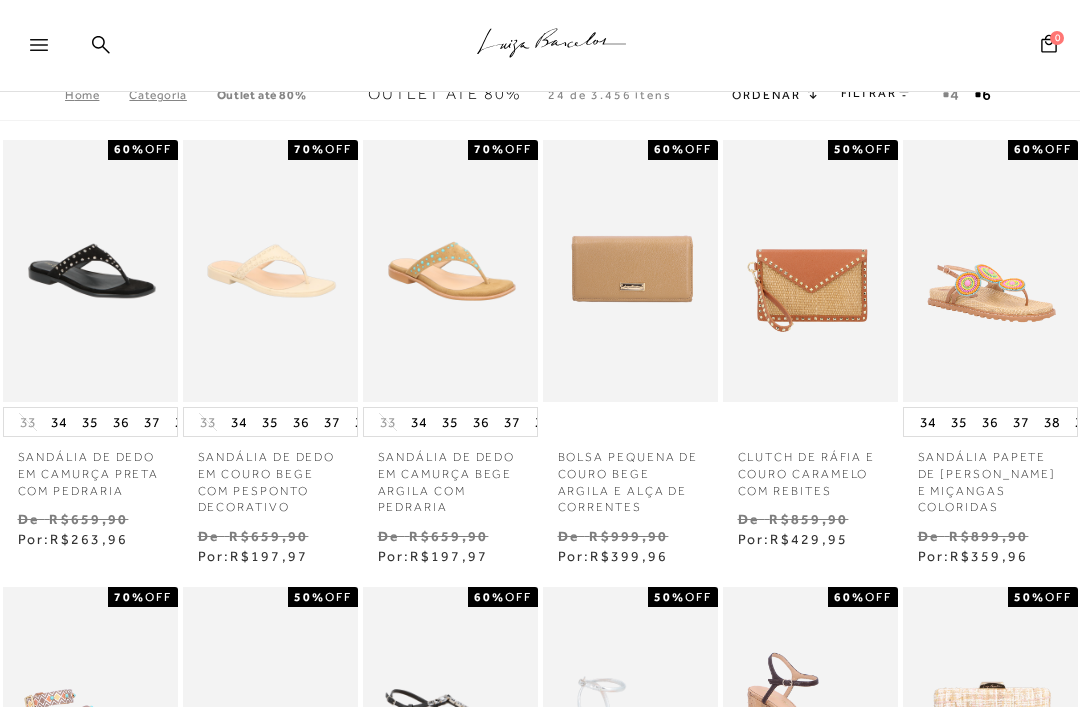 click on "Ordenar" at bounding box center (766, 95) 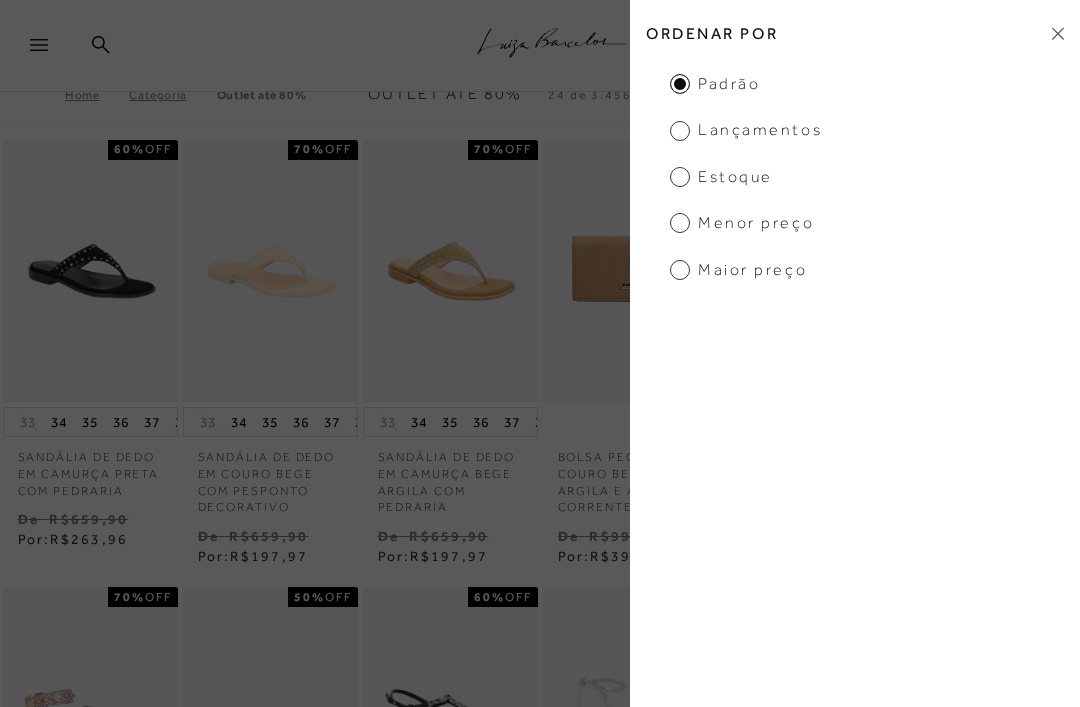 click on "Menor preço" at bounding box center [742, 223] 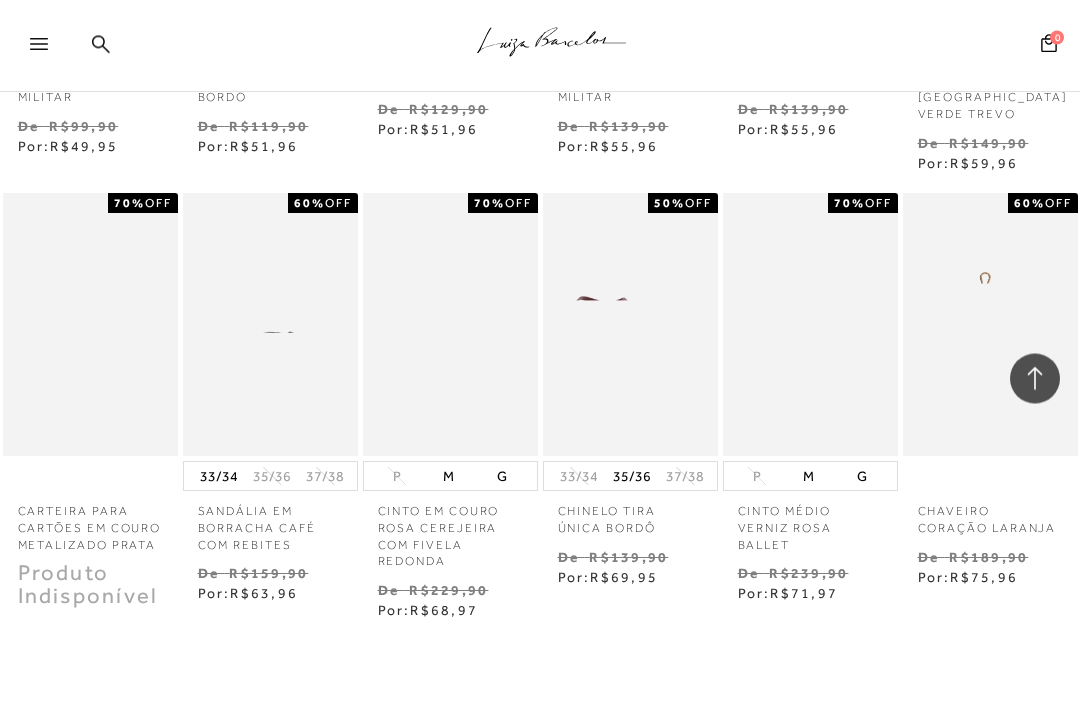 scroll, scrollTop: 3078, scrollLeft: 0, axis: vertical 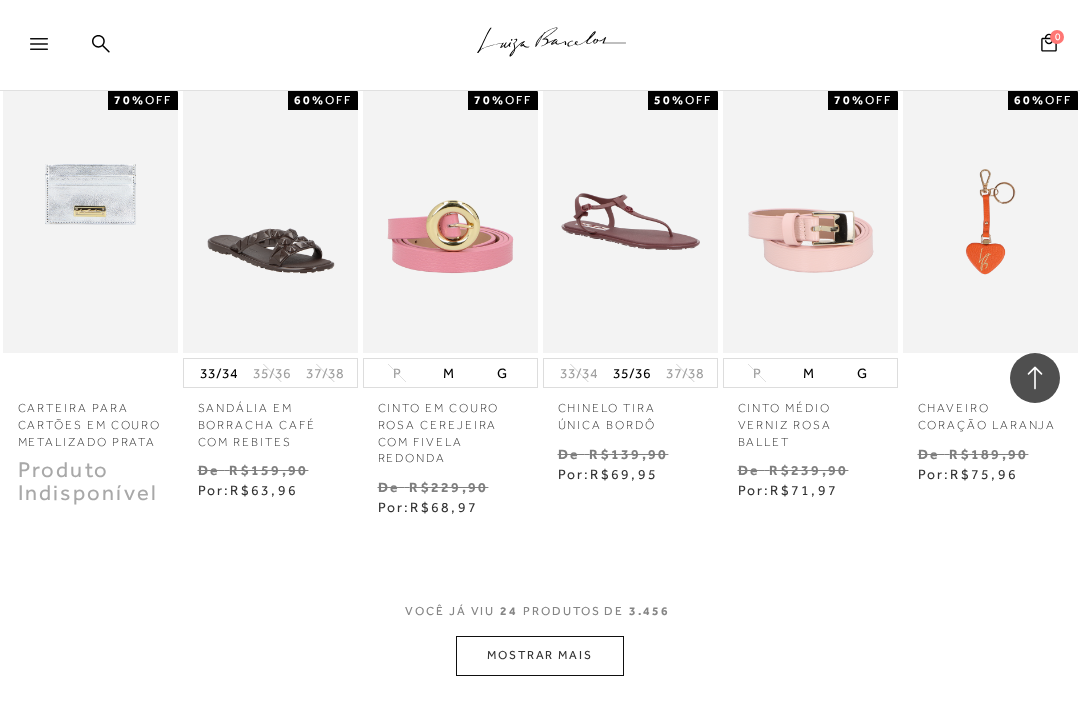 click on "MOSTRAR MAIS" at bounding box center [540, 656] 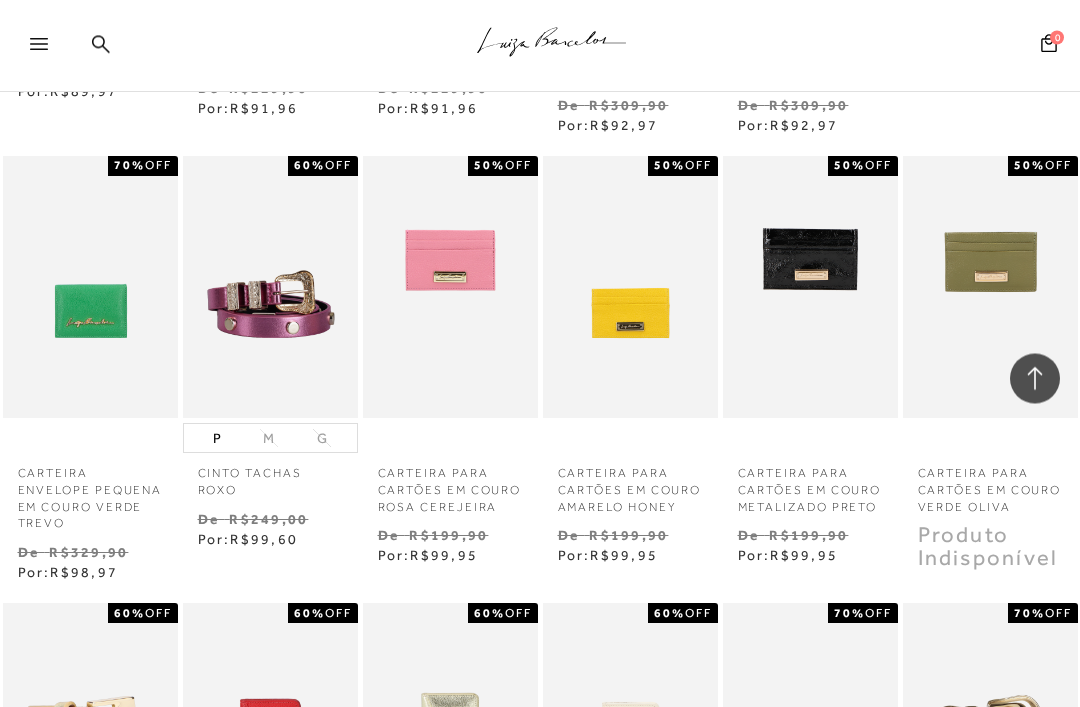 scroll, scrollTop: 4441, scrollLeft: 0, axis: vertical 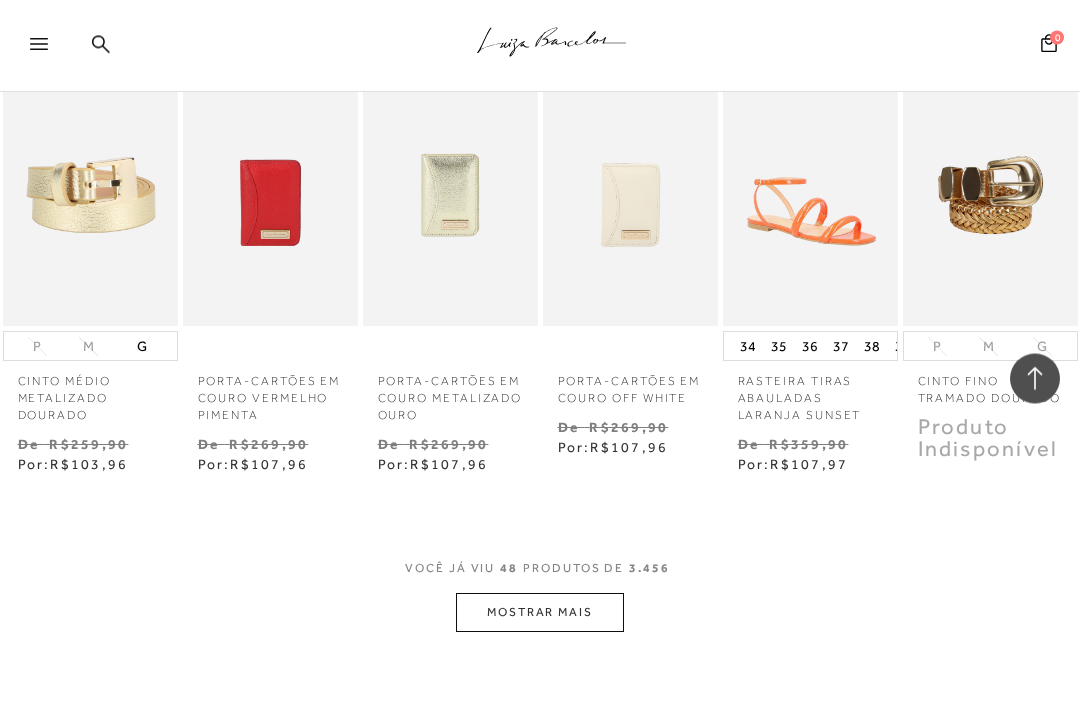 click on "MOSTRAR MAIS" at bounding box center (540, 613) 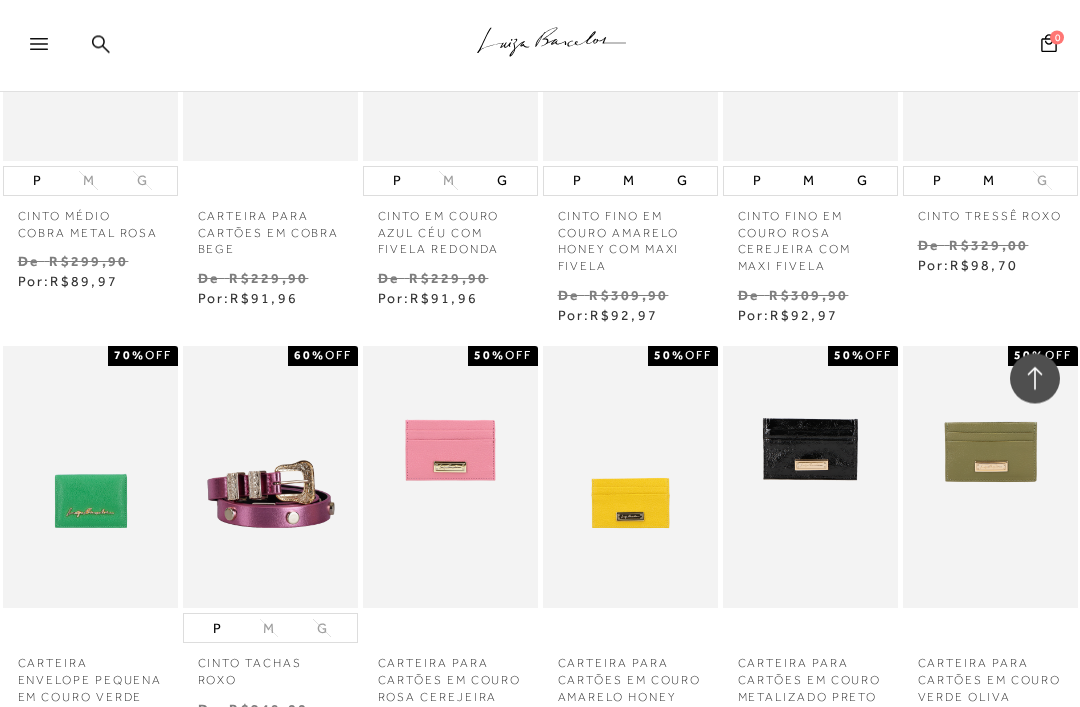 scroll, scrollTop: 4321, scrollLeft: 0, axis: vertical 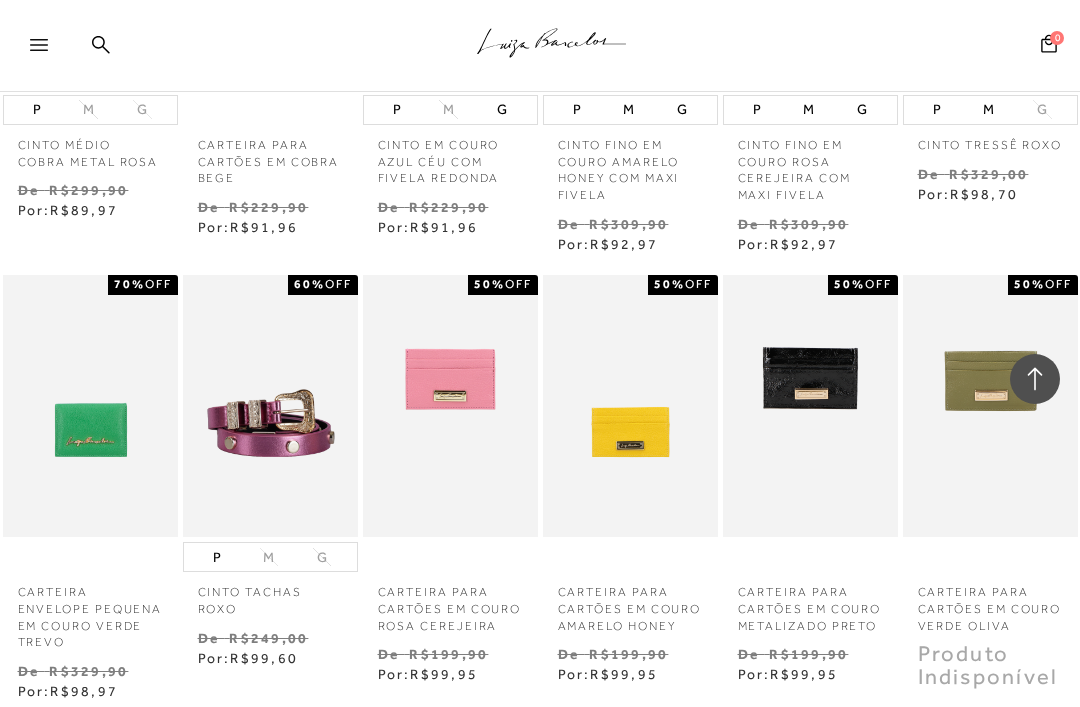click on "CARTEIRA ENVELOPE PEQUENA EM COURO VERDE TREVO" at bounding box center [90, 611] 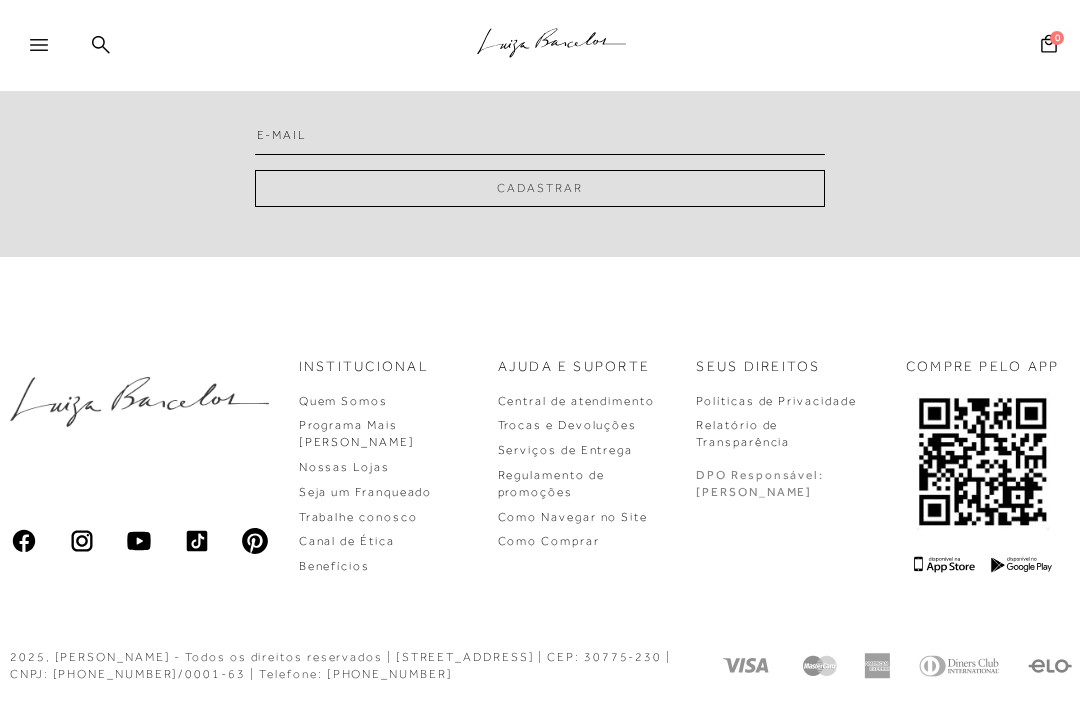click on "Página de detalhes do produto de CARTEIRA ENVELOPE PEQUENA EM COURO VERDE TREVO está carregada.
.a{fill-rule:evenodd;stroke:#000!important;stroke-width:0!important;}
Faça login e acesse sua conta!
ENTRAR
MAIS LUIZA" at bounding box center (540, -1784) 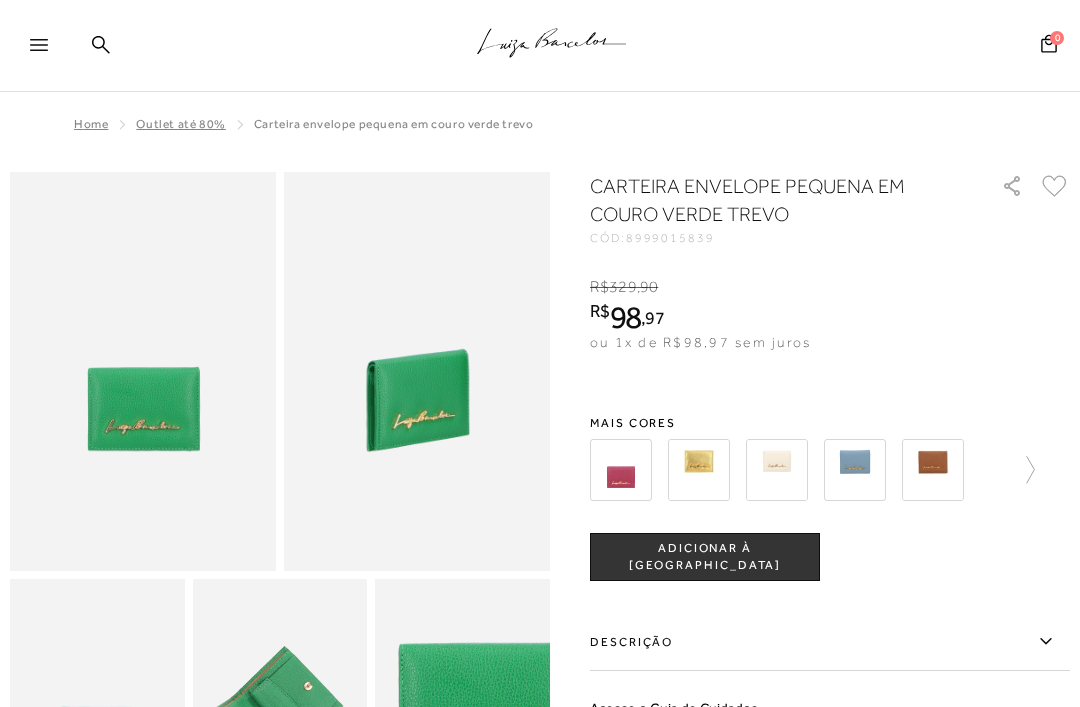 scroll, scrollTop: 0, scrollLeft: 0, axis: both 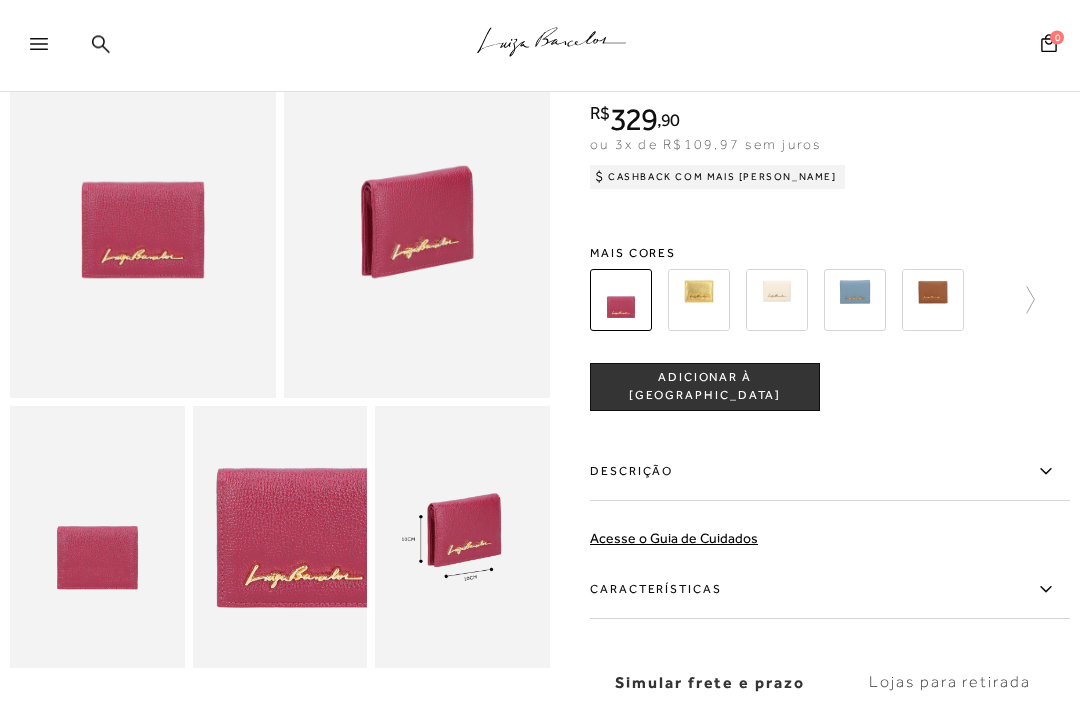 click at bounding box center (699, 301) 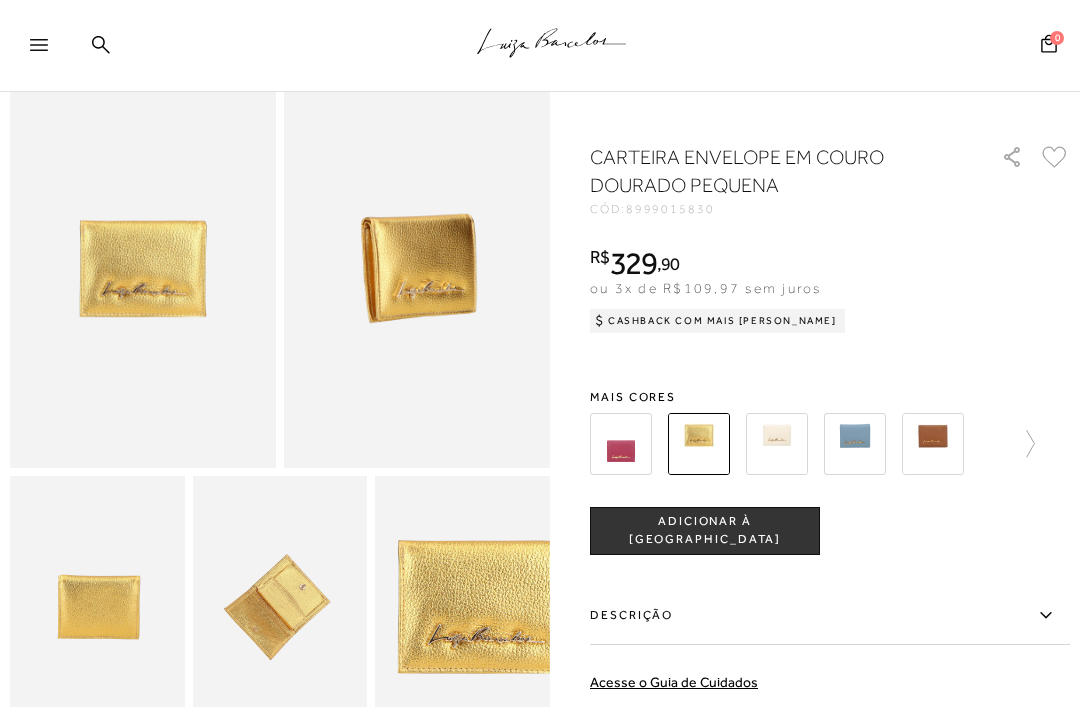 scroll, scrollTop: 109, scrollLeft: 0, axis: vertical 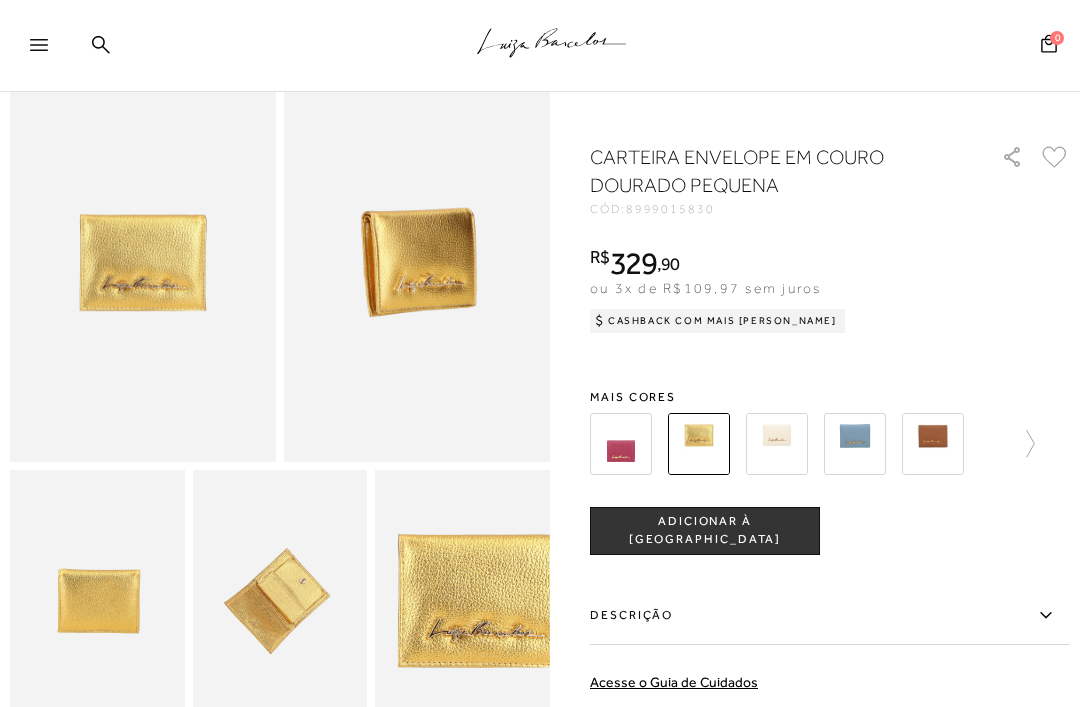 click at bounding box center (777, 444) 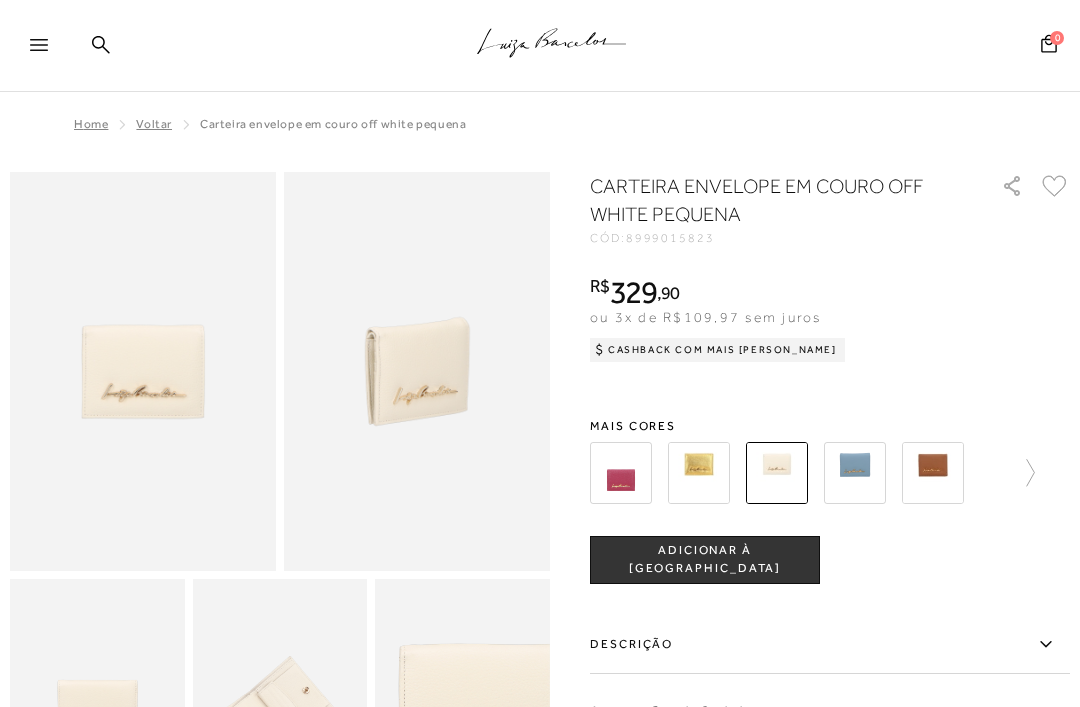 scroll, scrollTop: 0, scrollLeft: 0, axis: both 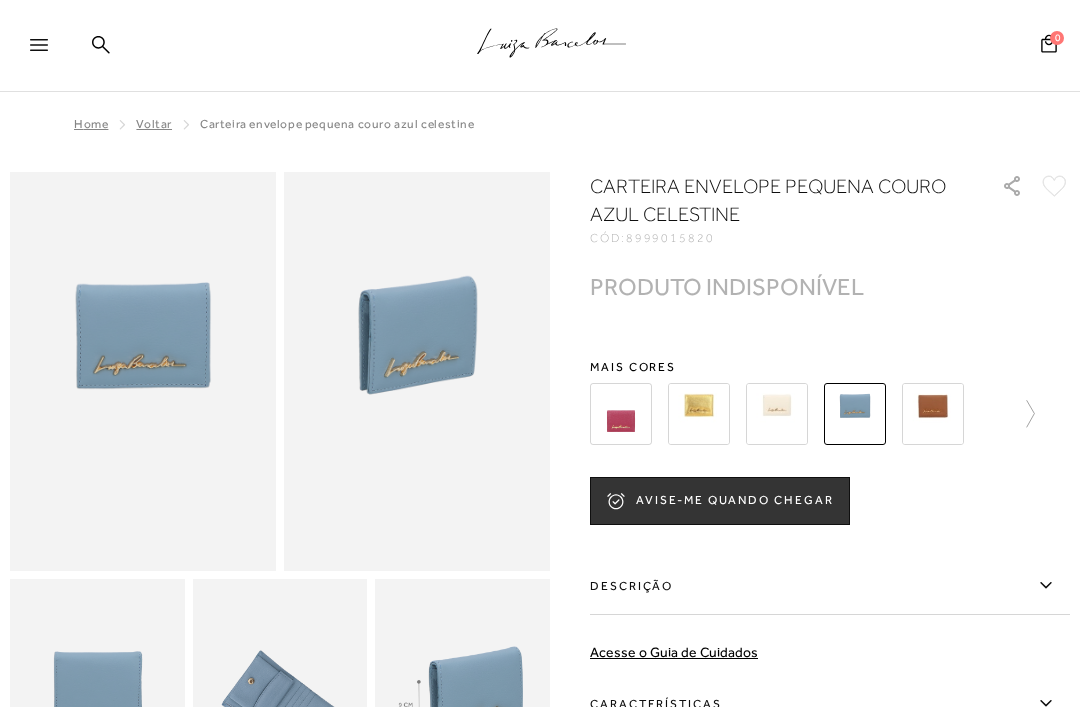 click at bounding box center [933, 414] 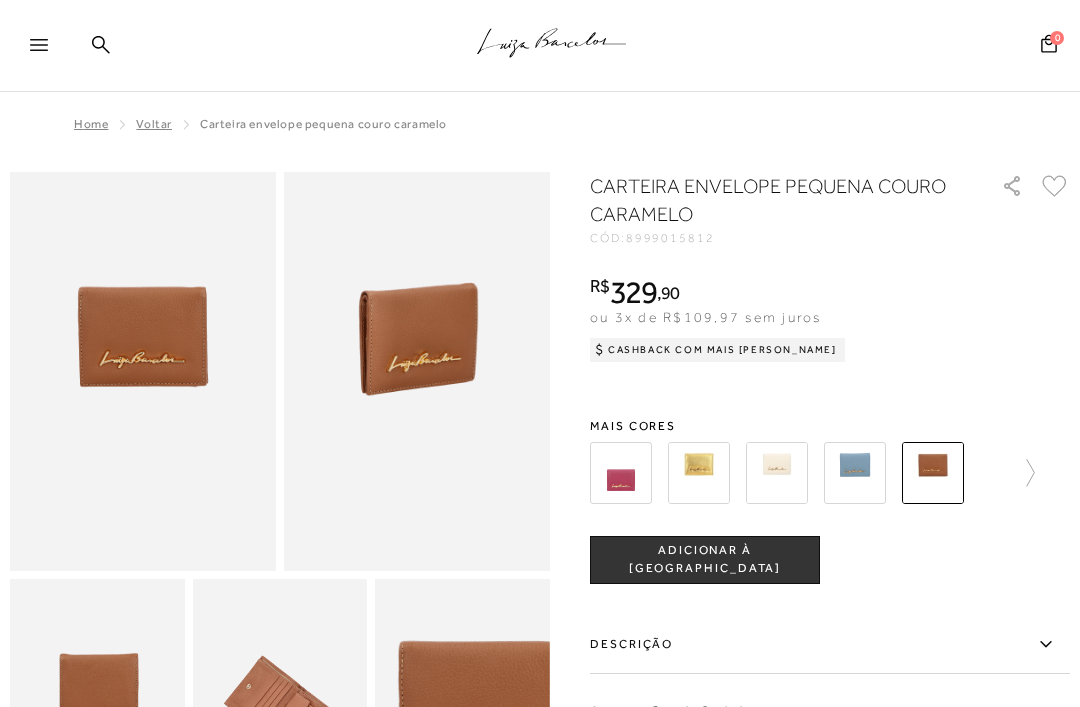 scroll, scrollTop: 0, scrollLeft: 0, axis: both 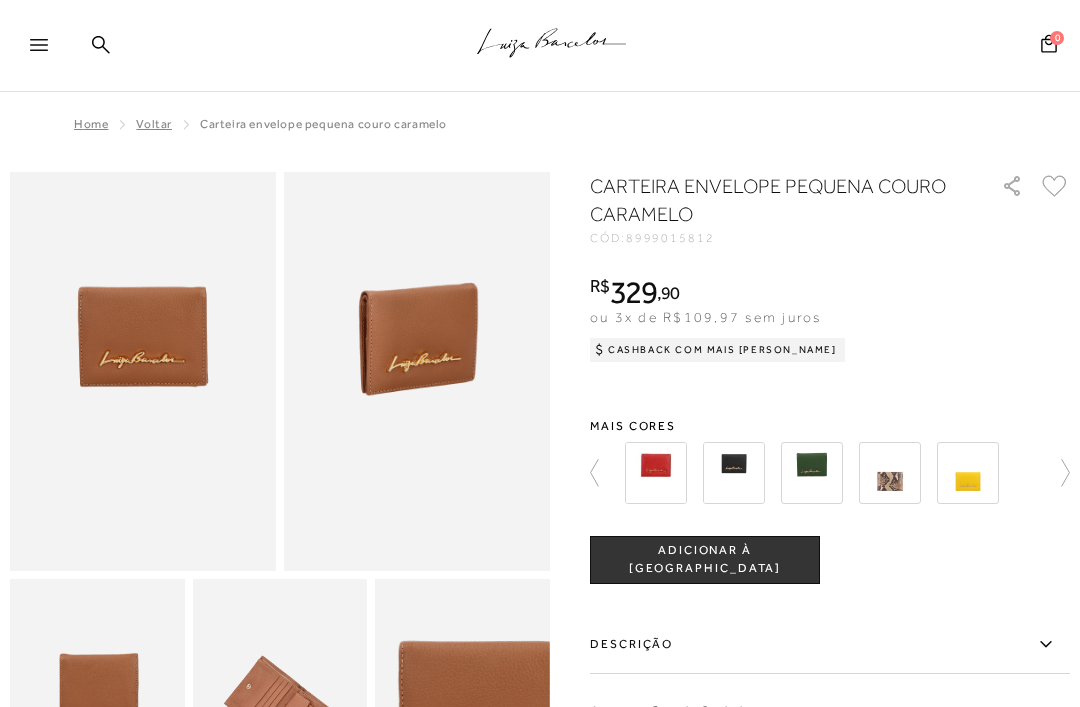 click at bounding box center (656, 473) 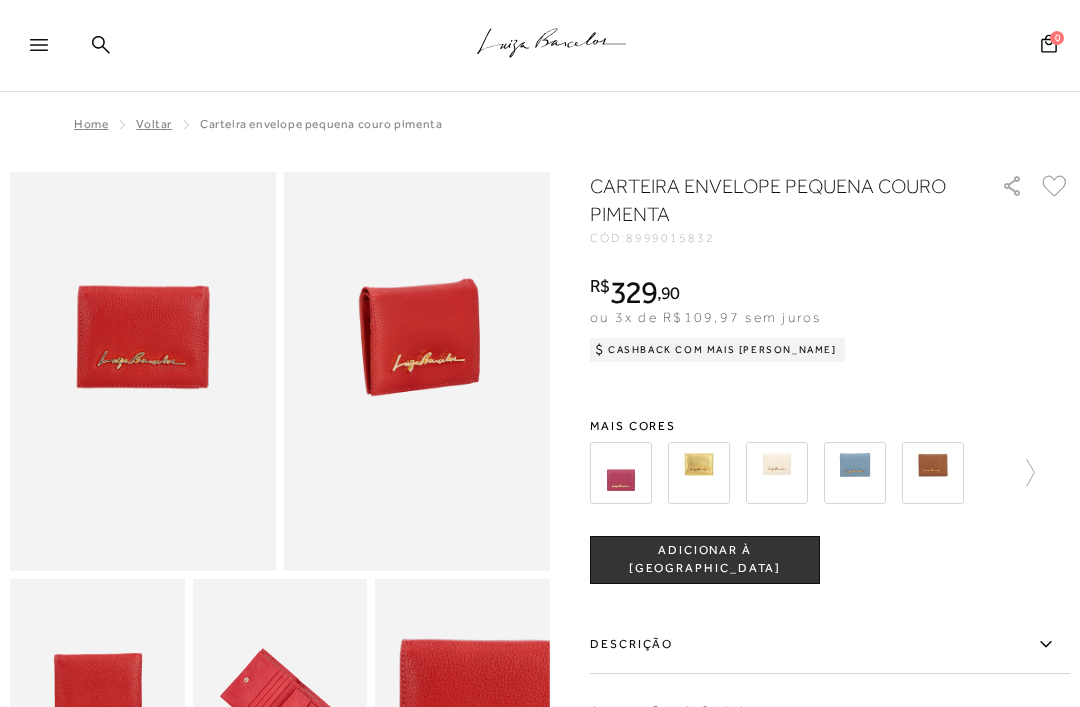 scroll, scrollTop: 0, scrollLeft: 0, axis: both 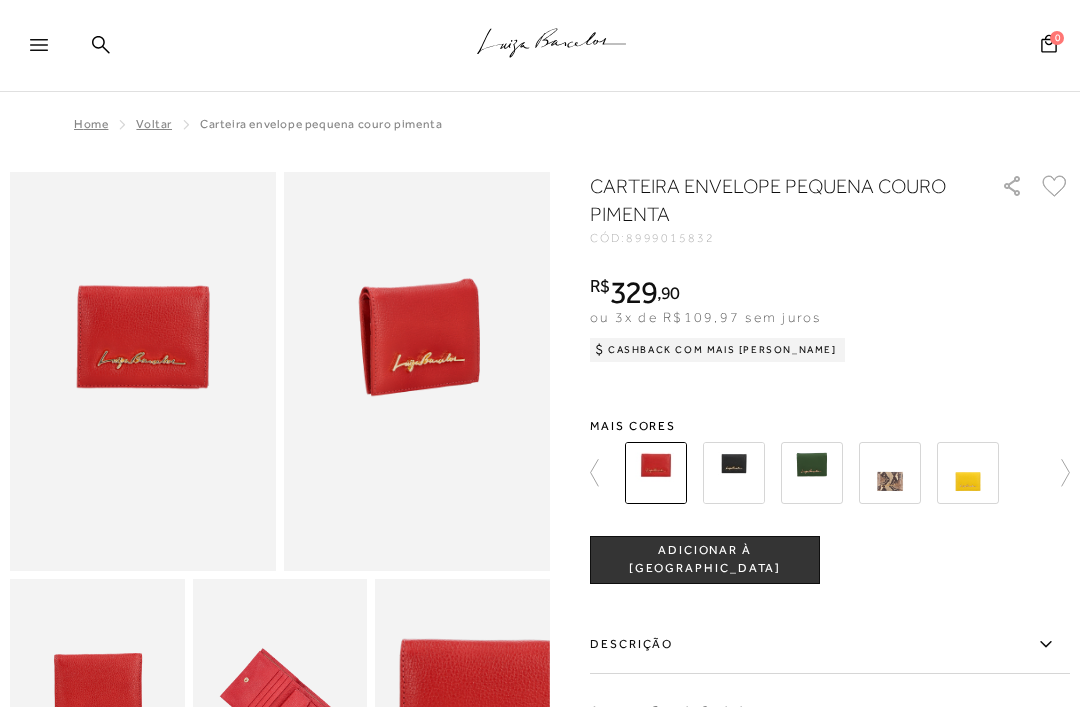 click at bounding box center [734, 473] 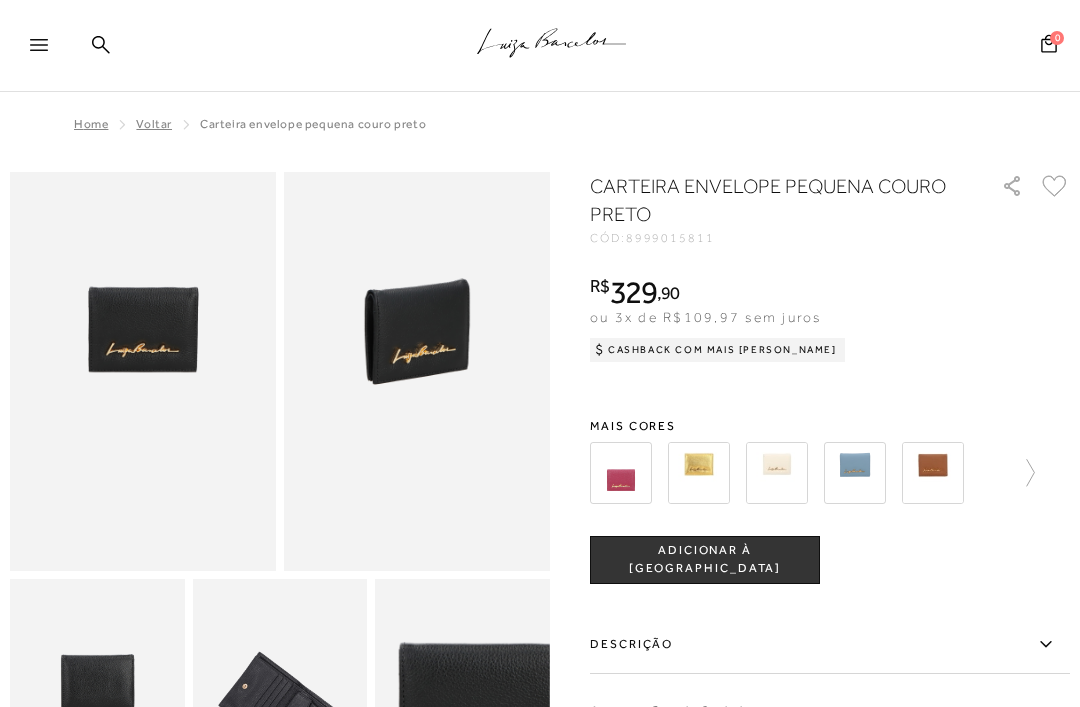 scroll, scrollTop: 0, scrollLeft: 0, axis: both 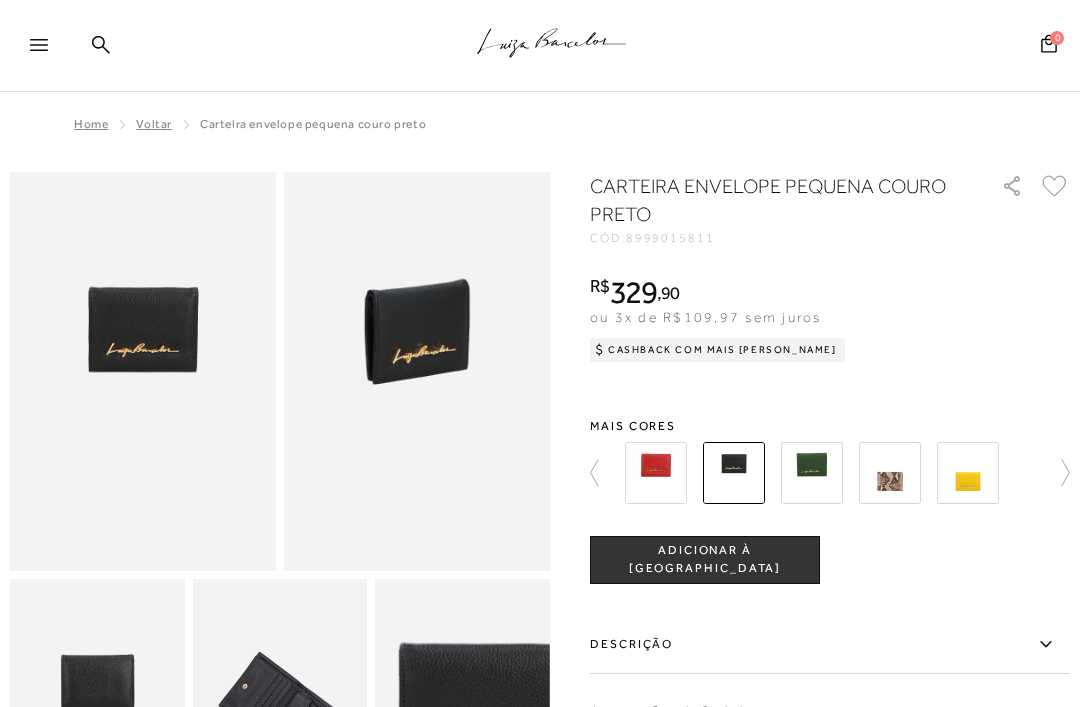 click at bounding box center (812, 473) 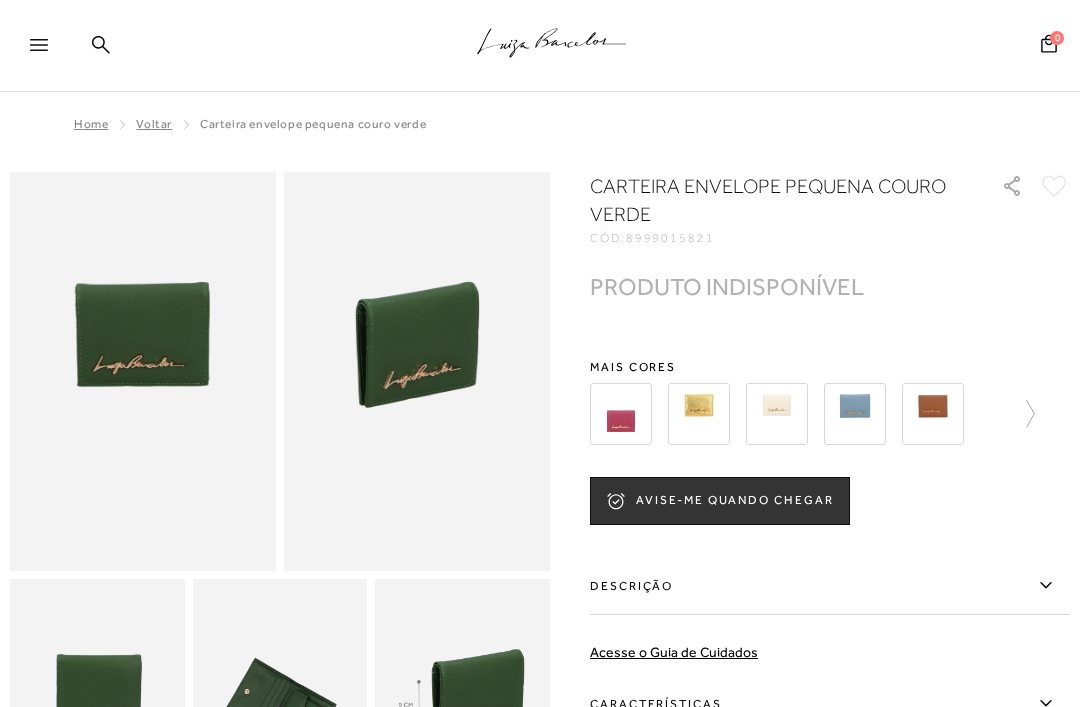 scroll, scrollTop: 0, scrollLeft: 0, axis: both 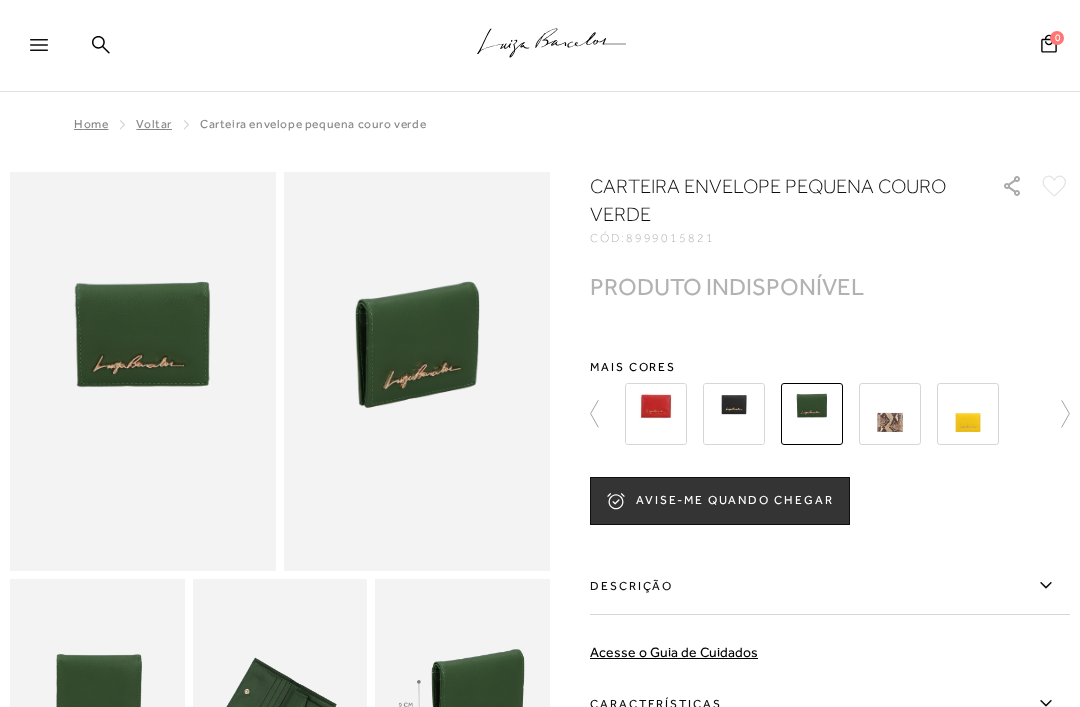 click at bounding box center [968, 414] 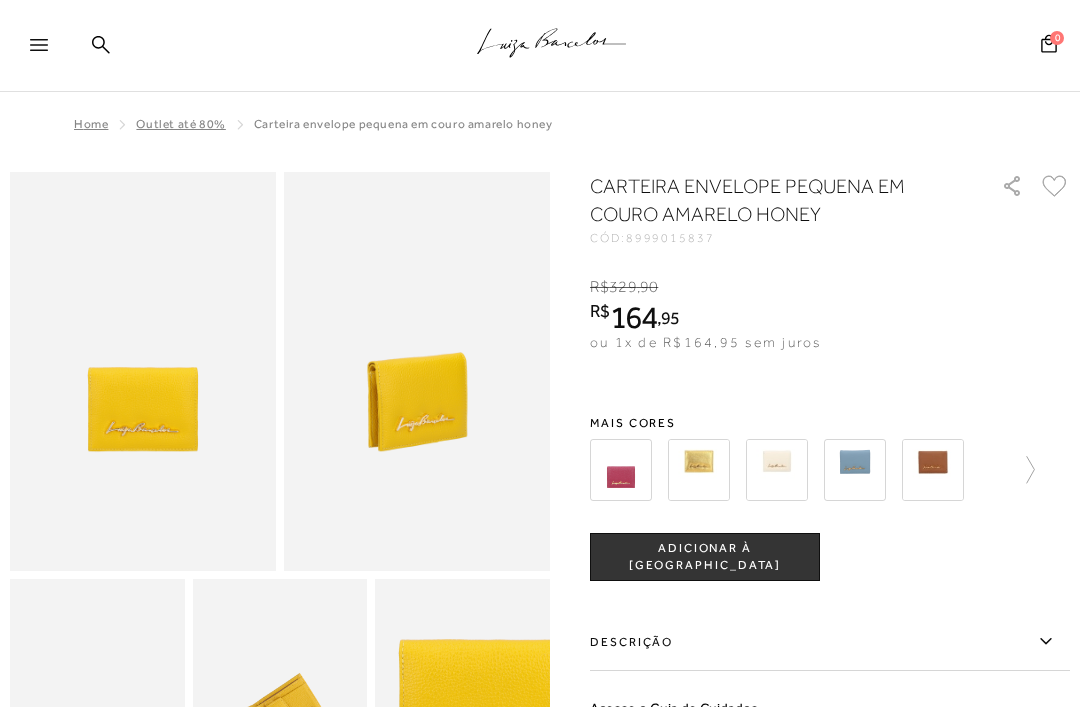 scroll, scrollTop: 0, scrollLeft: 0, axis: both 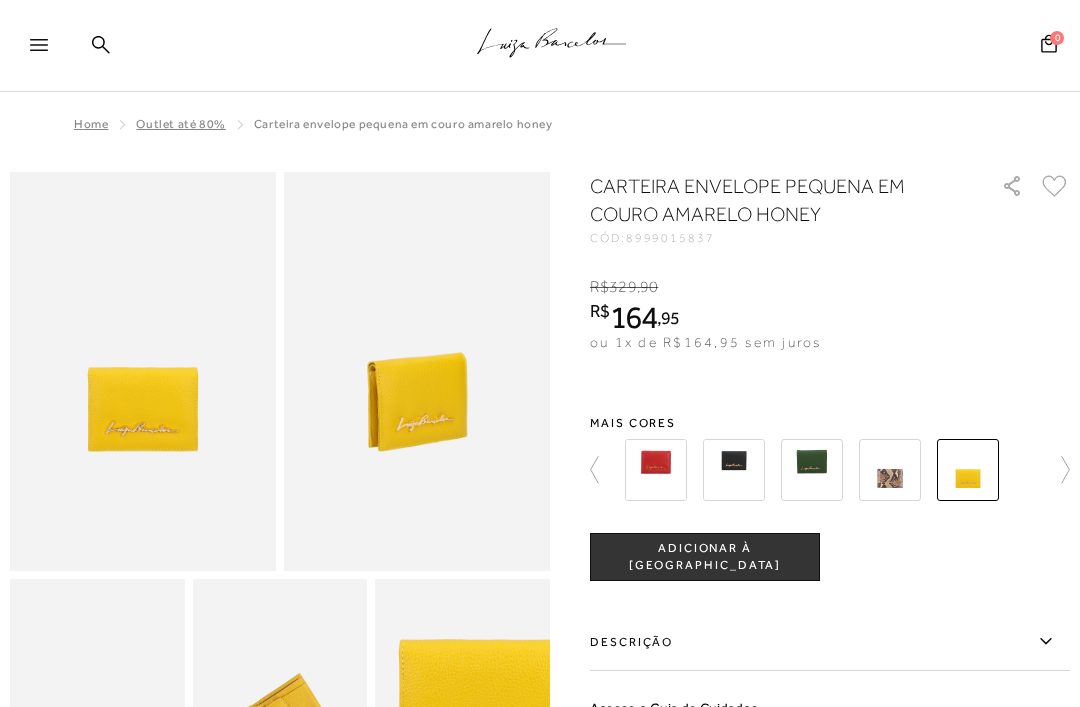 click at bounding box center (812, 470) 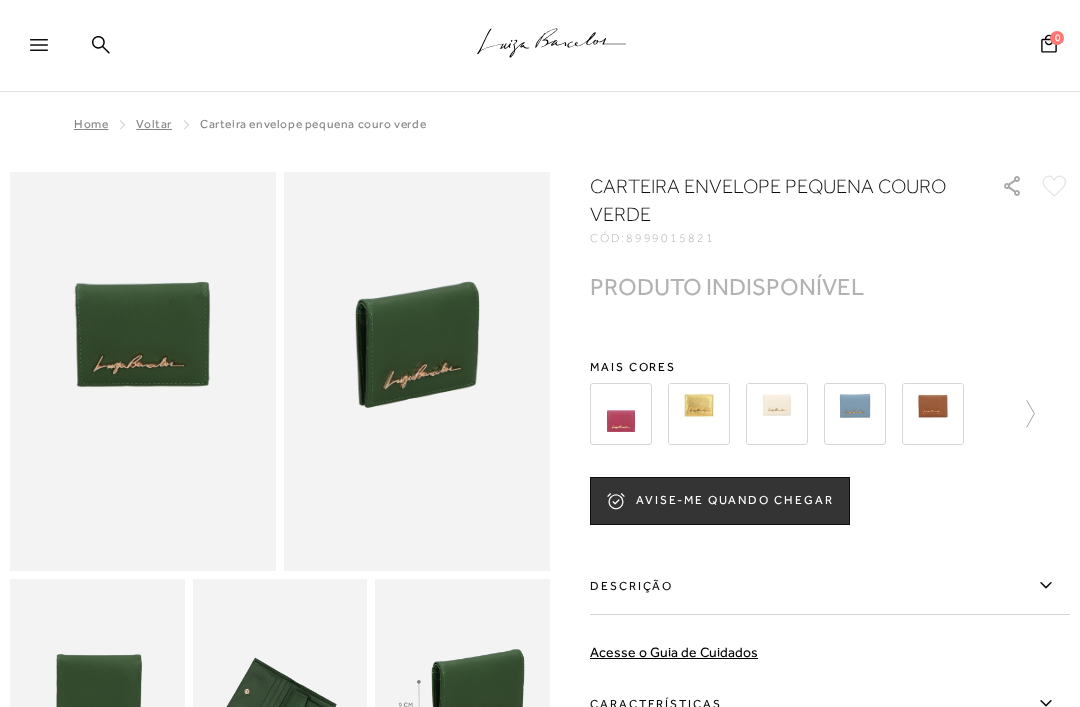 scroll, scrollTop: 0, scrollLeft: 0, axis: both 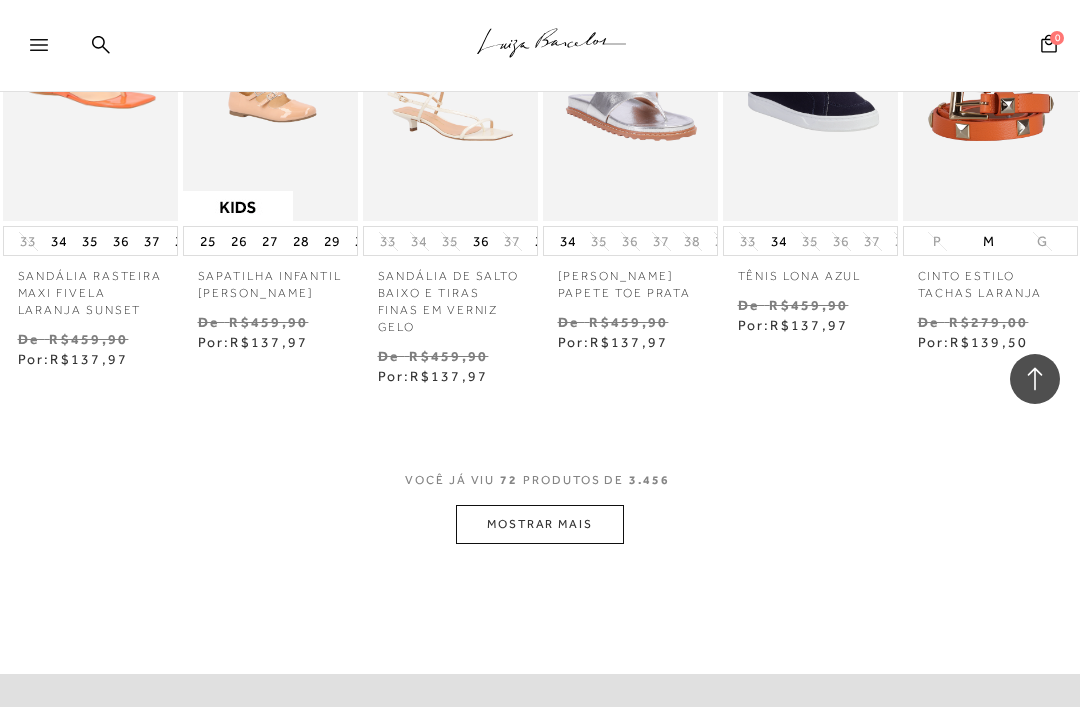 click on "MOSTRAR MAIS" at bounding box center (540, 524) 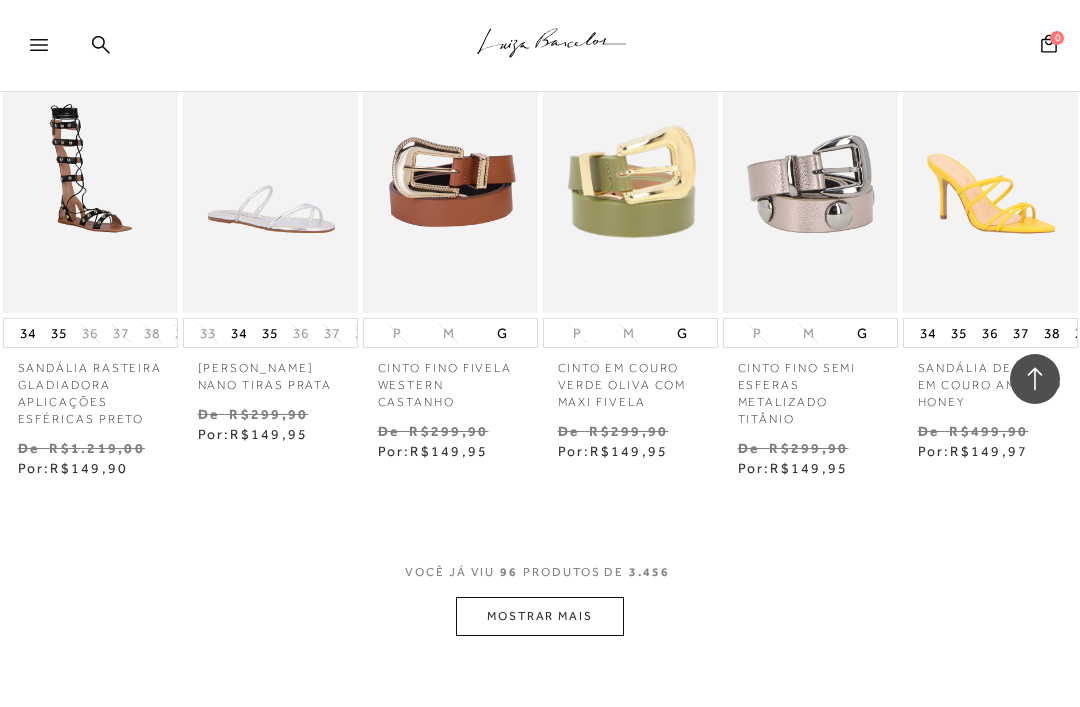 scroll, scrollTop: 8816, scrollLeft: 0, axis: vertical 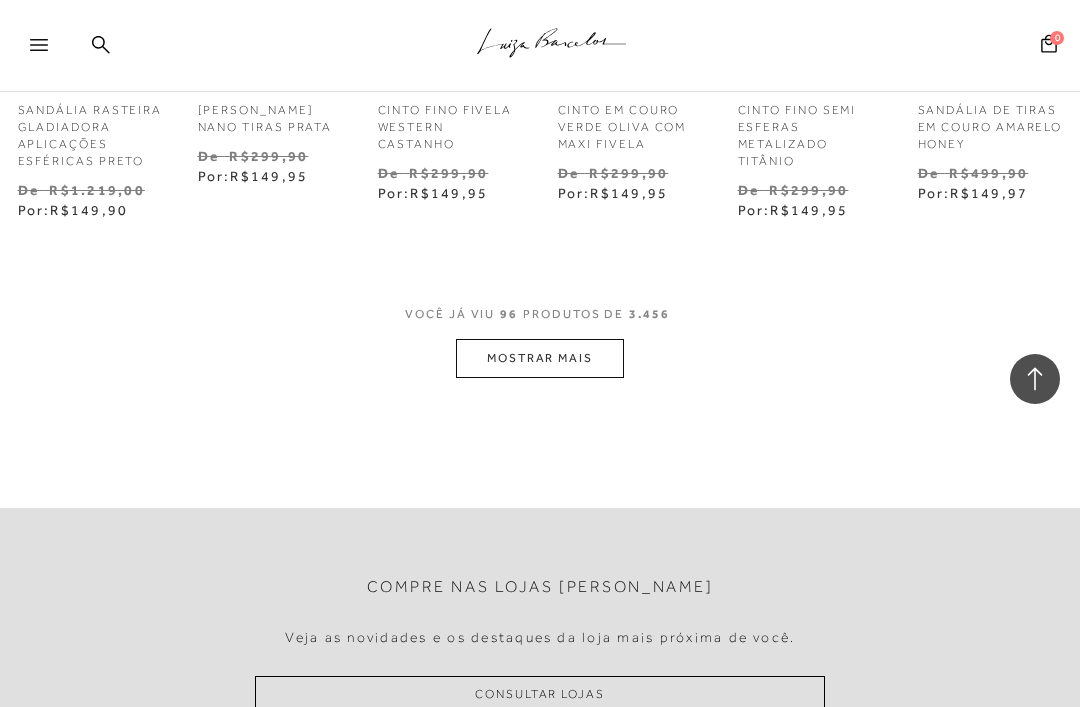 click on "MOSTRAR MAIS" at bounding box center [540, 358] 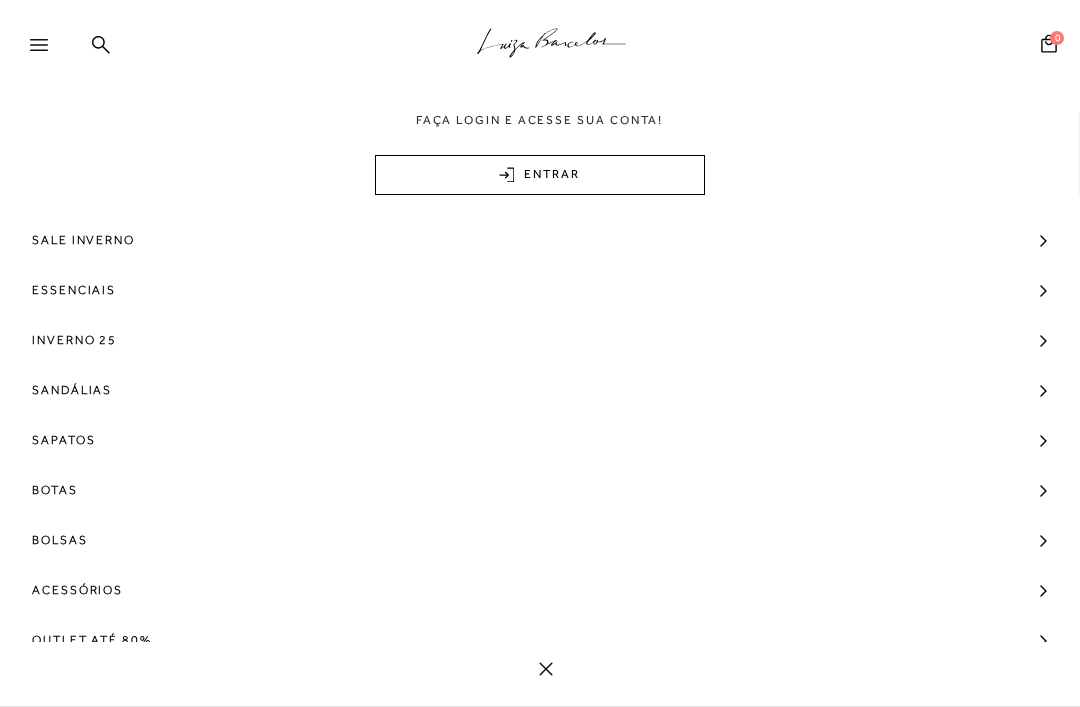 scroll, scrollTop: 0, scrollLeft: 0, axis: both 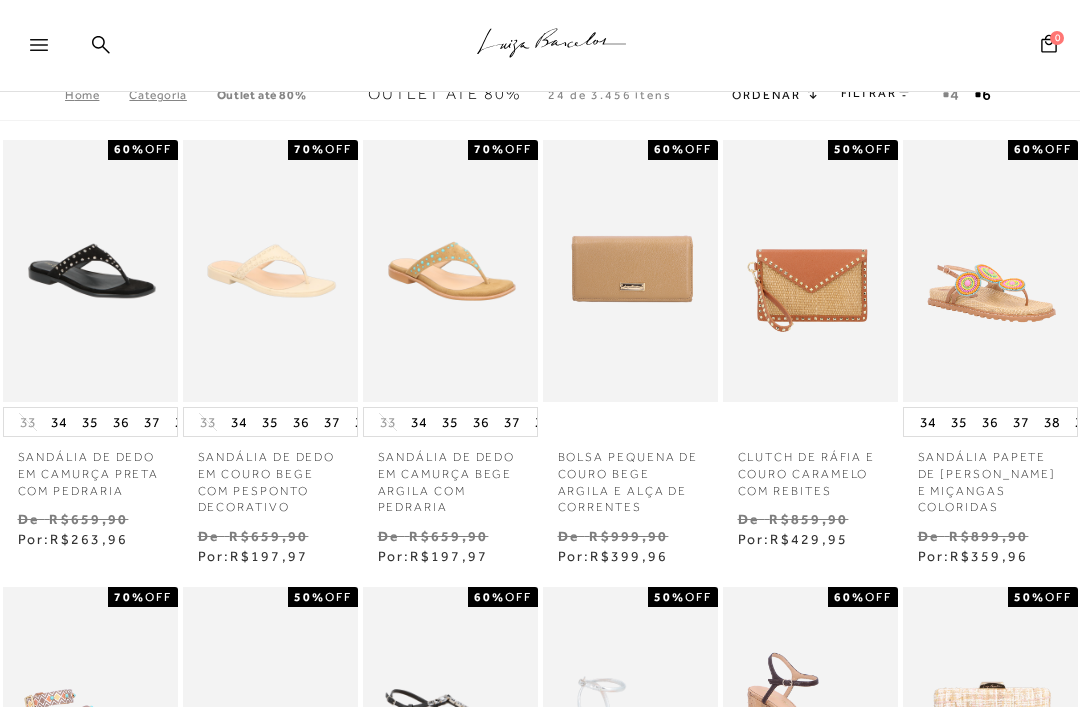 click at bounding box center (48, 51) 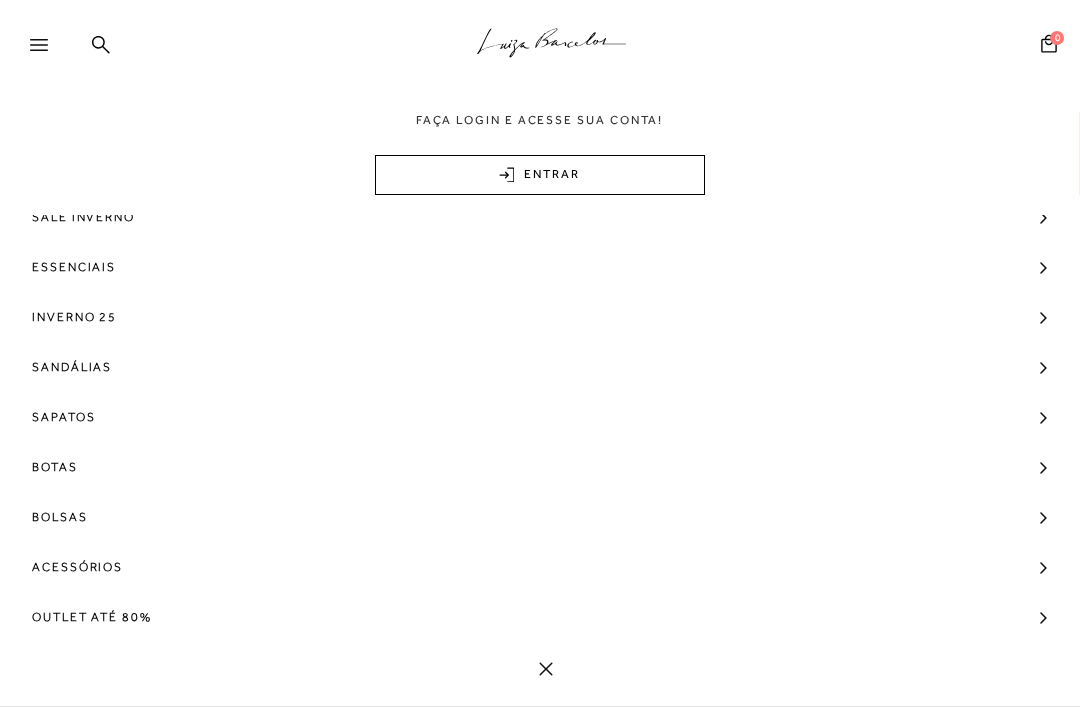 scroll, scrollTop: 23, scrollLeft: 0, axis: vertical 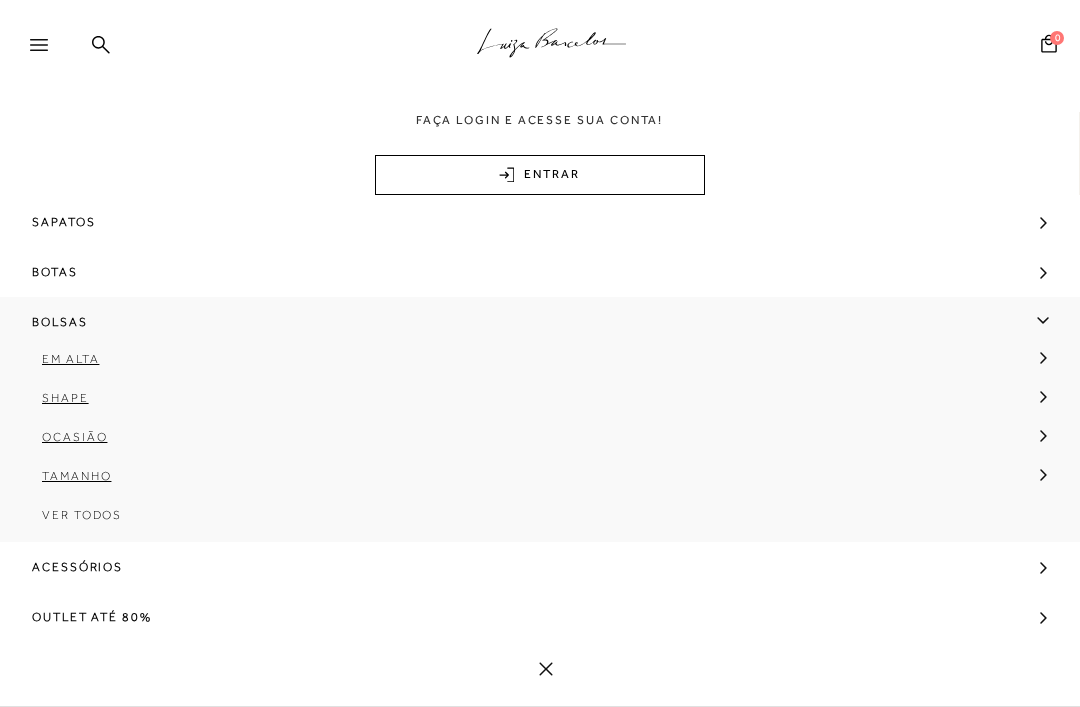 click on "Ver Todos" at bounding box center [540, 522] 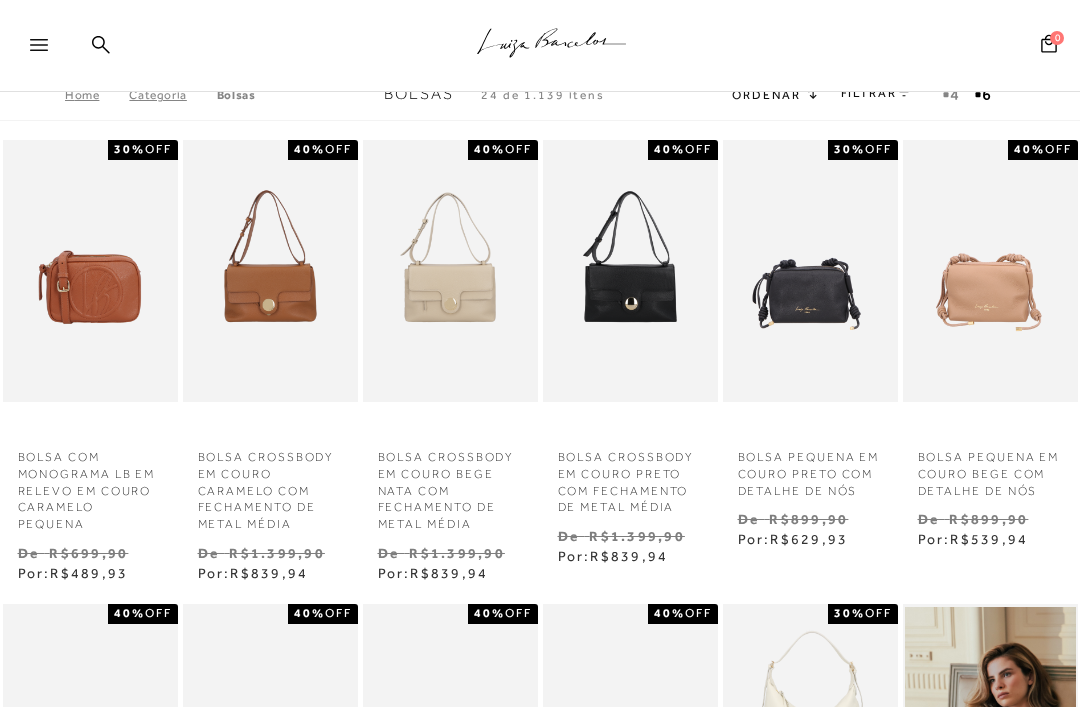 click on "Ordenar" at bounding box center (766, 95) 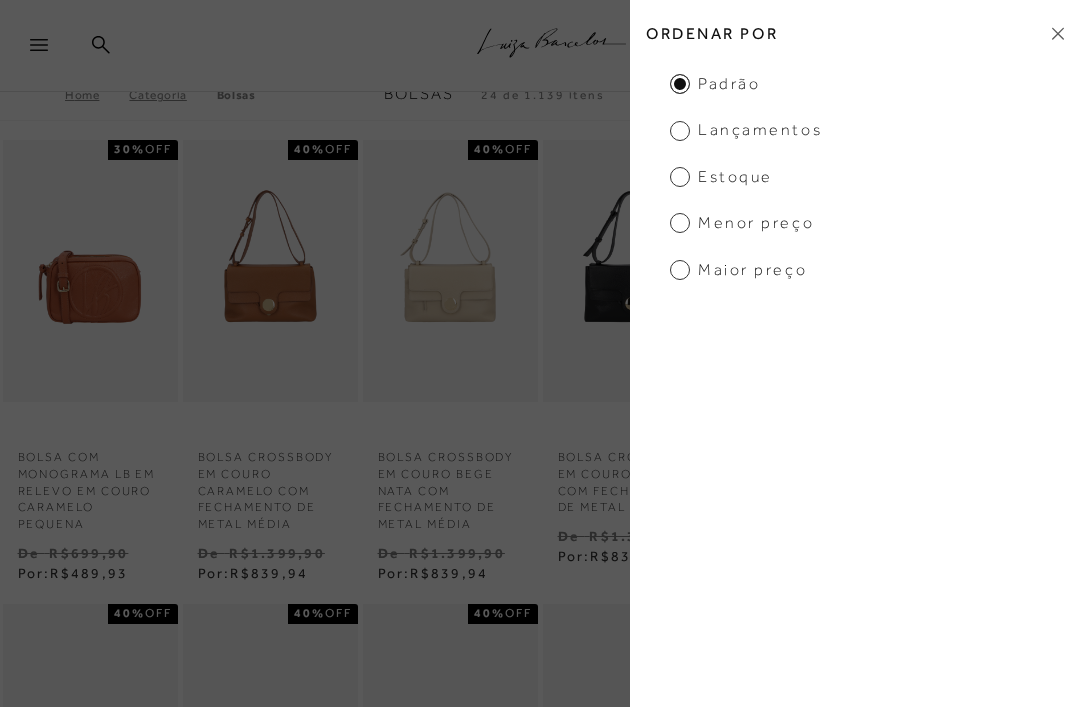 click on "Menor preço" at bounding box center [742, 223] 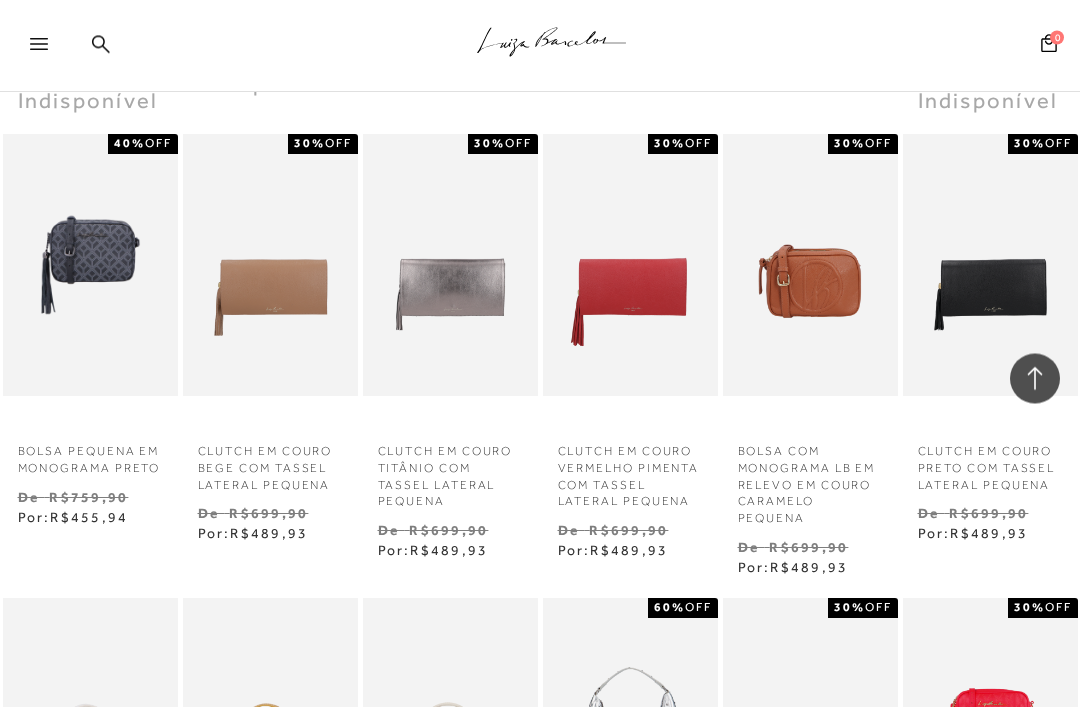 scroll, scrollTop: 2753, scrollLeft: 0, axis: vertical 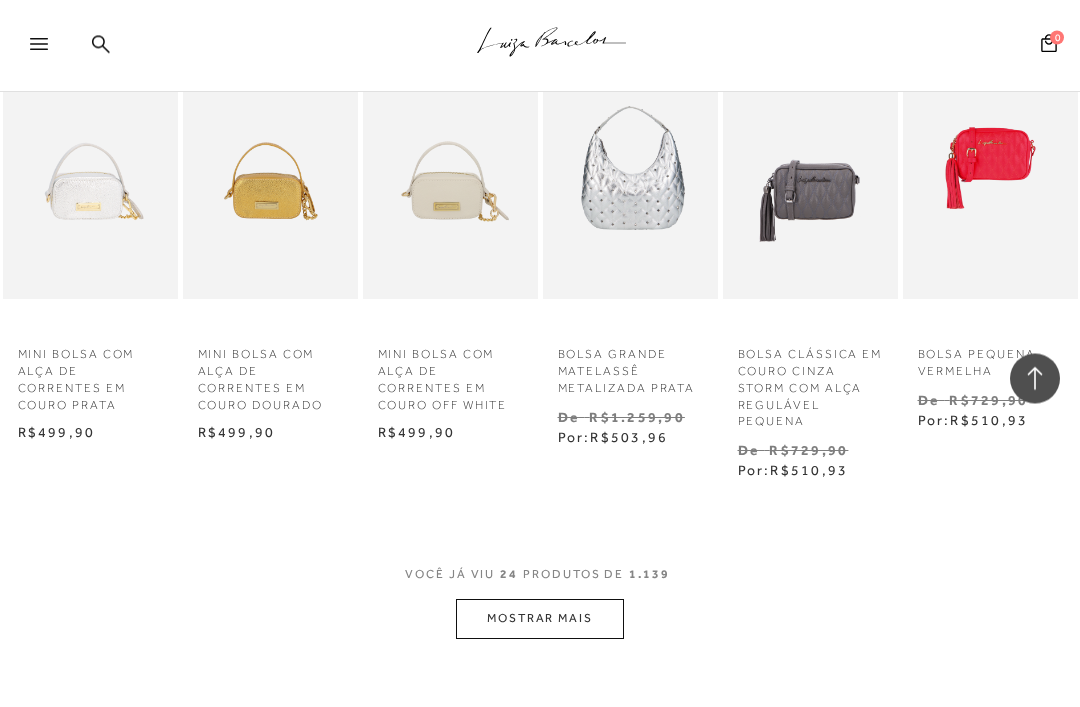click on "MOSTRAR MAIS" at bounding box center (540, 619) 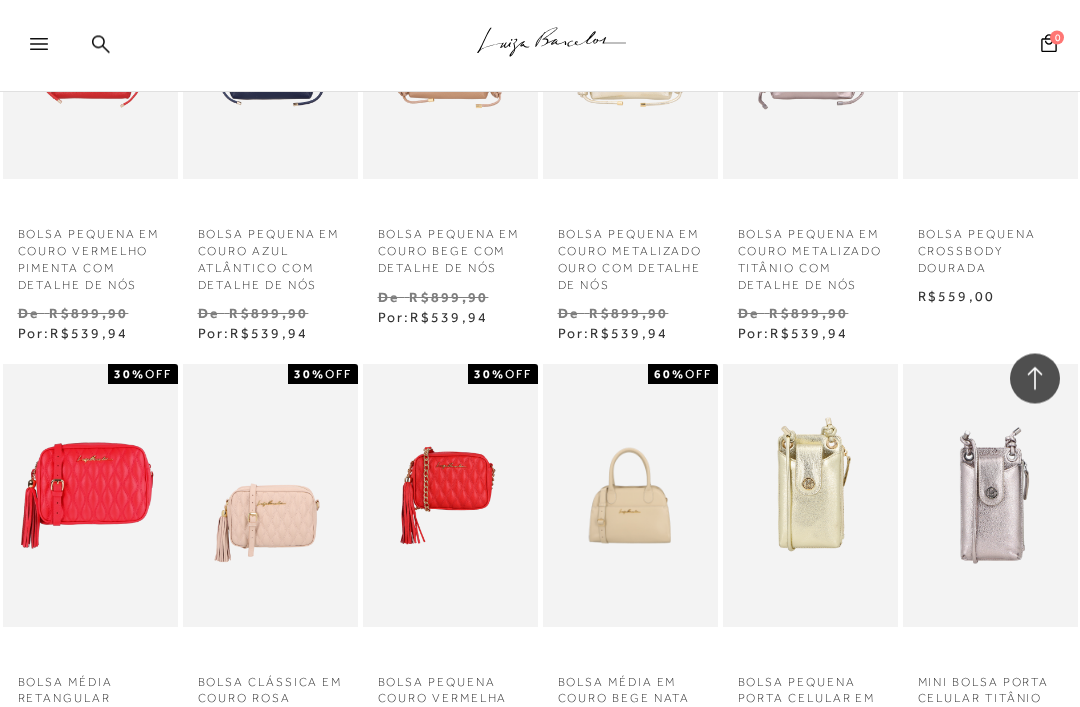 scroll, scrollTop: 3900, scrollLeft: 0, axis: vertical 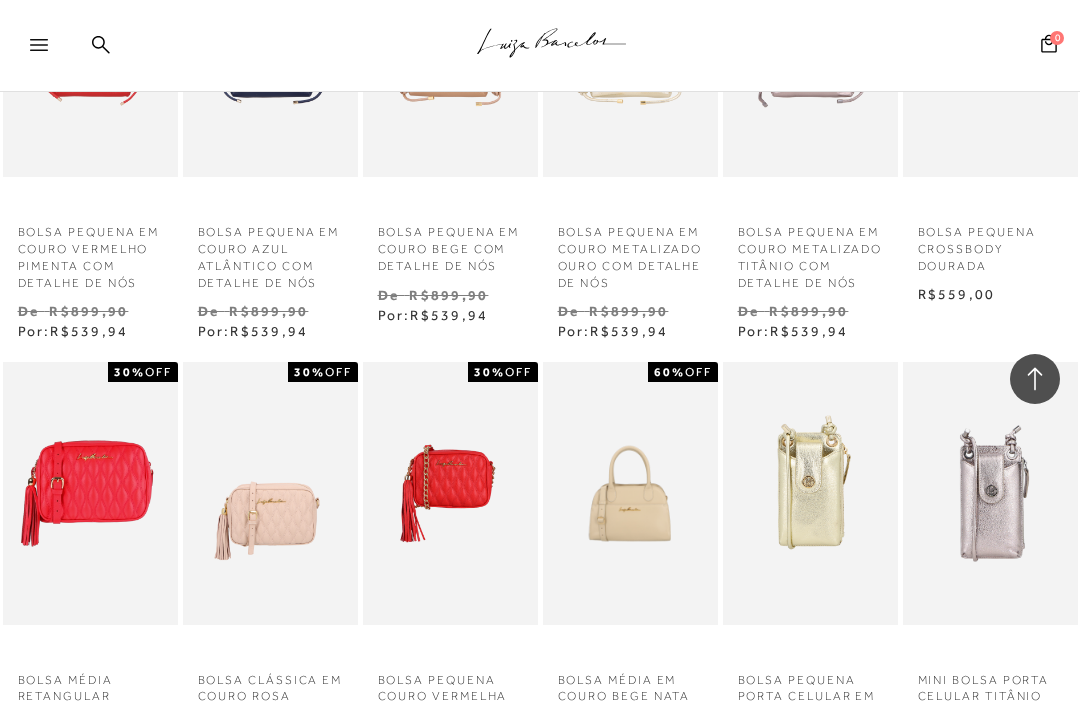 click on "BOLSA CLÁSSICA EM COURO ROSA CASHMERE E ALÇA REGULÁVEL MÉDIA
30% OFF N Venda De" at bounding box center (270, 576) 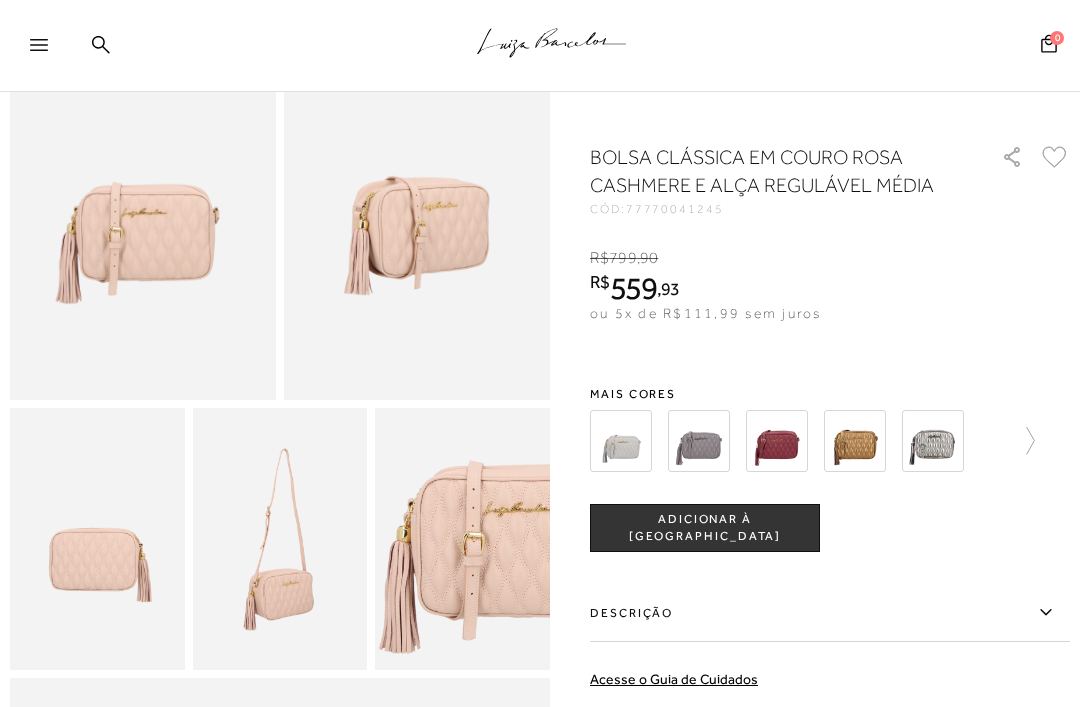 scroll, scrollTop: 0, scrollLeft: 0, axis: both 